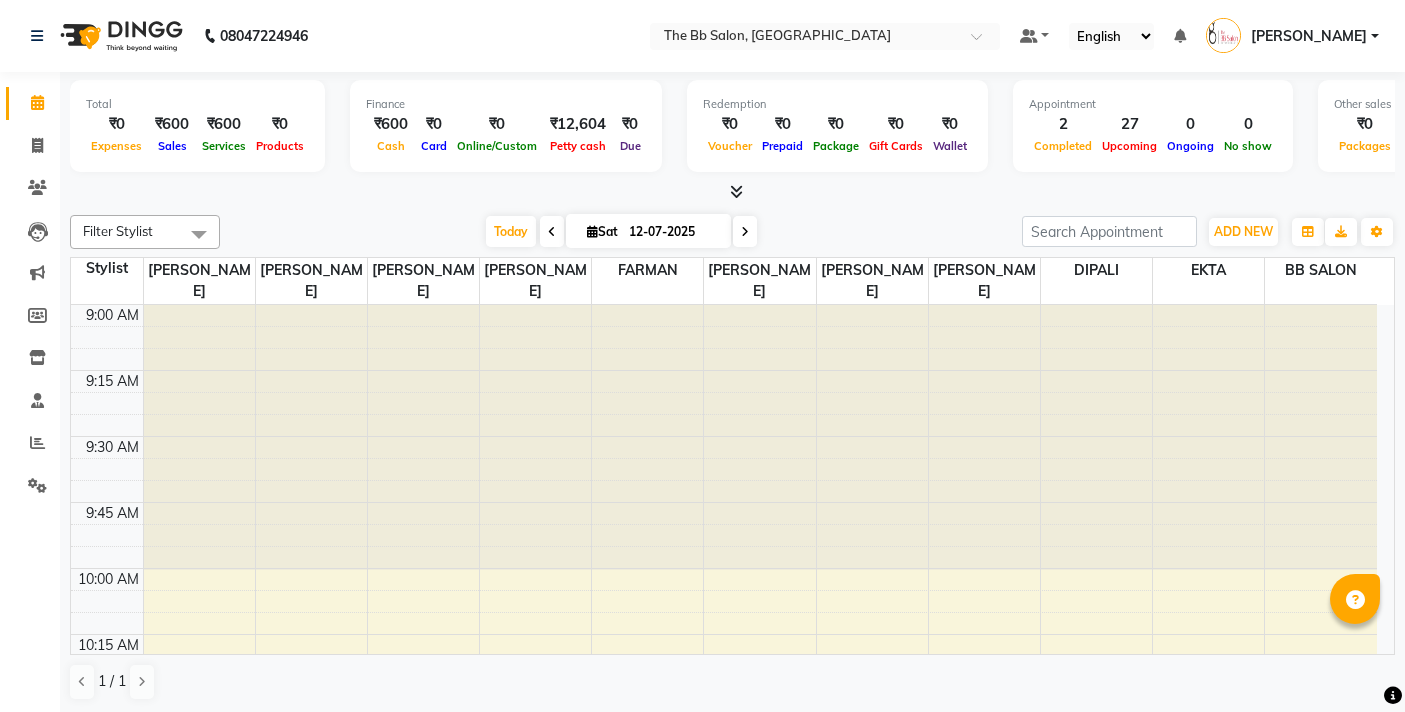 scroll, scrollTop: 0, scrollLeft: 0, axis: both 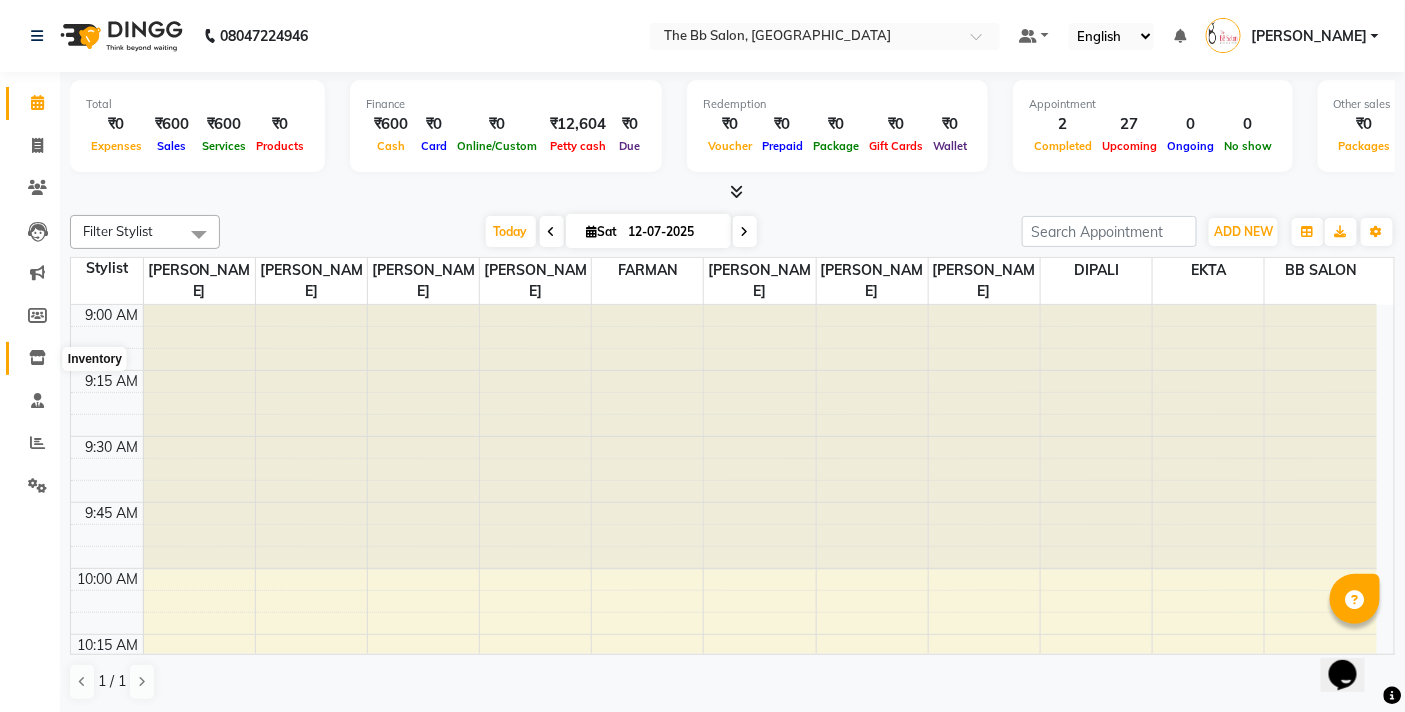 click 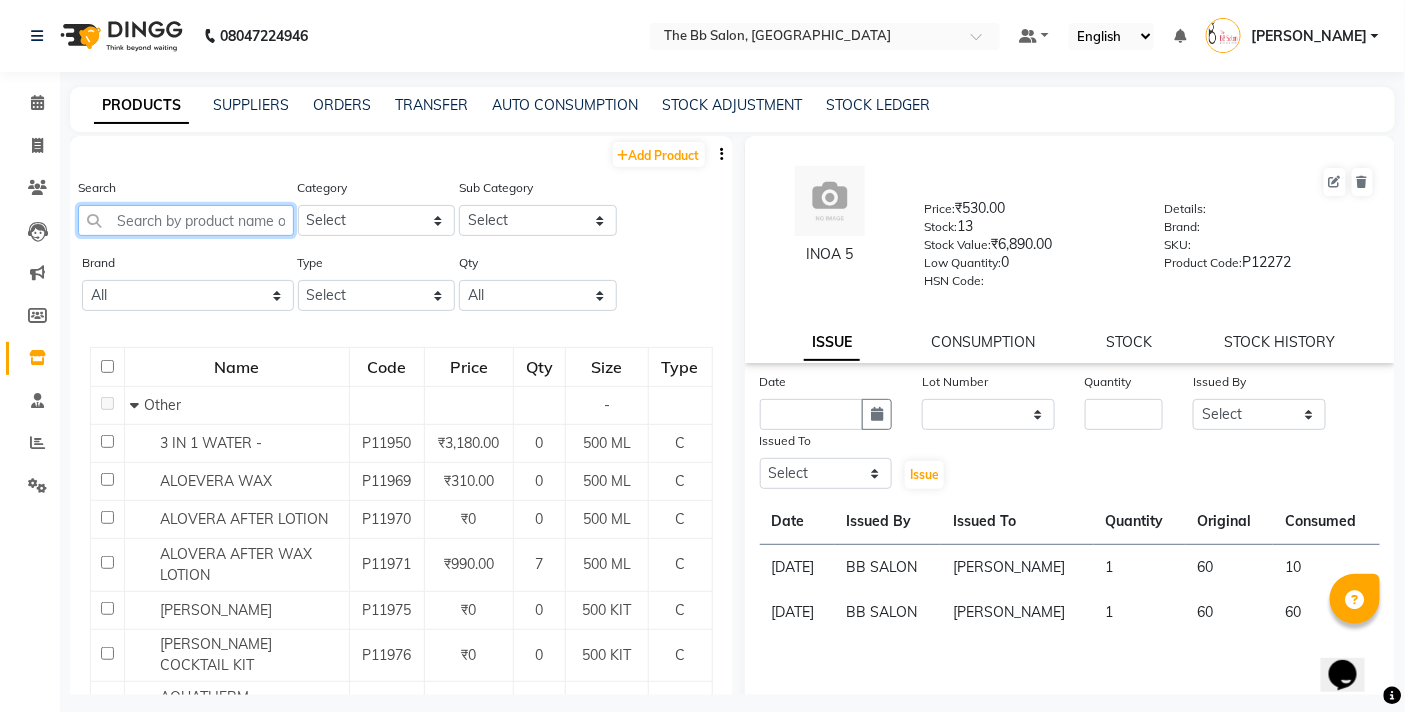 click 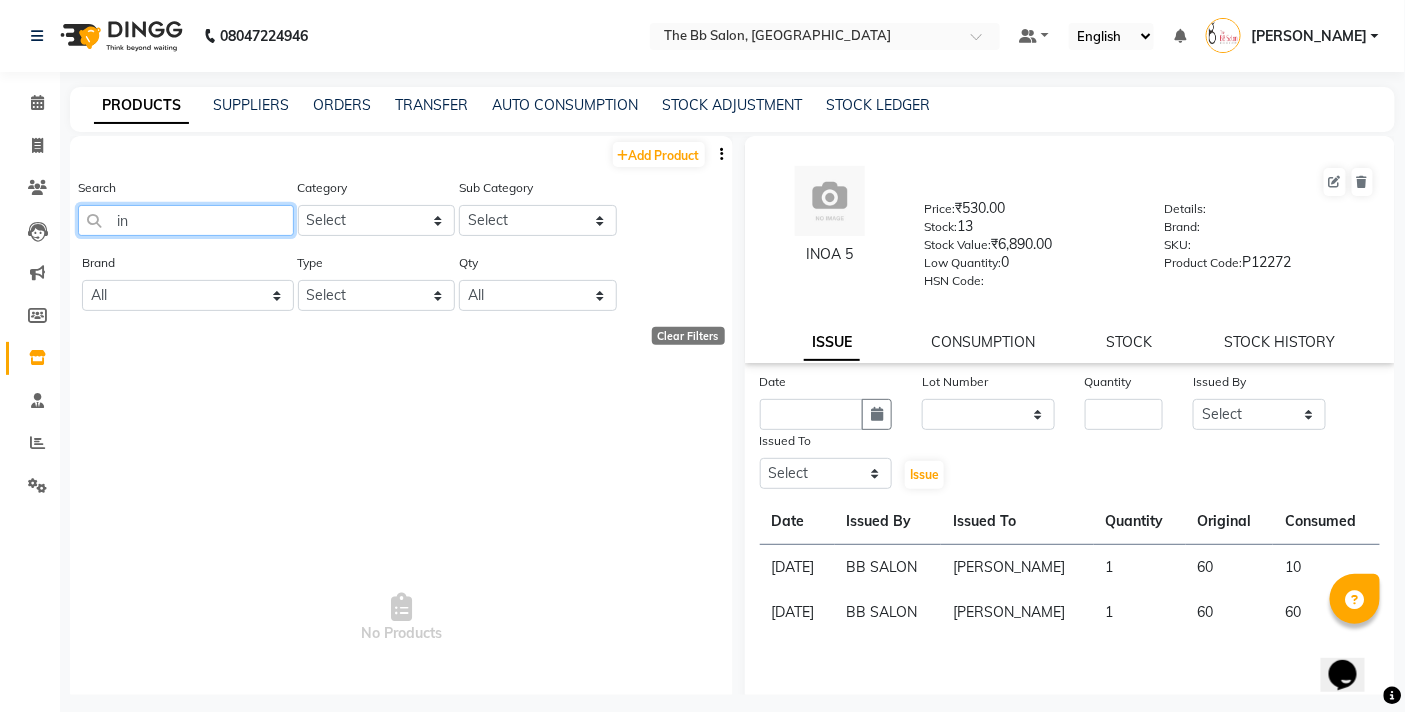 type on "i" 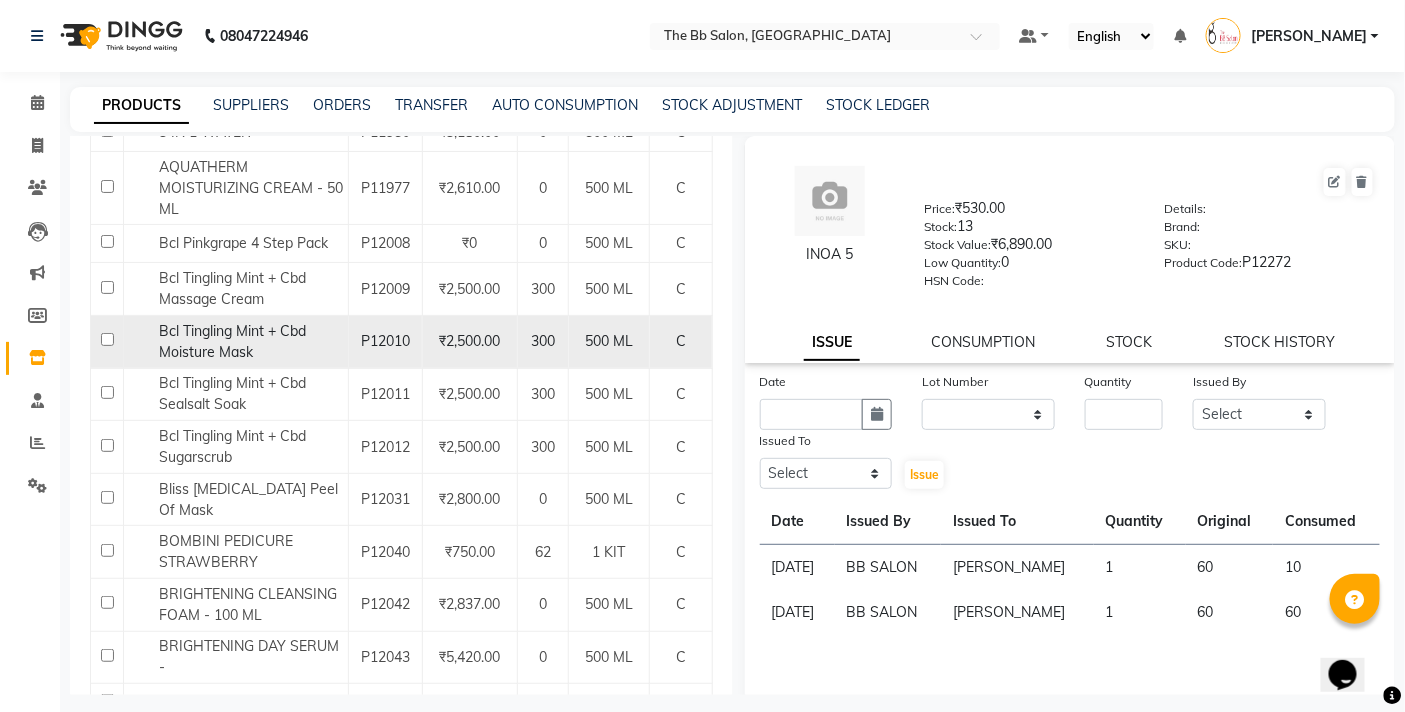 scroll, scrollTop: 75, scrollLeft: 0, axis: vertical 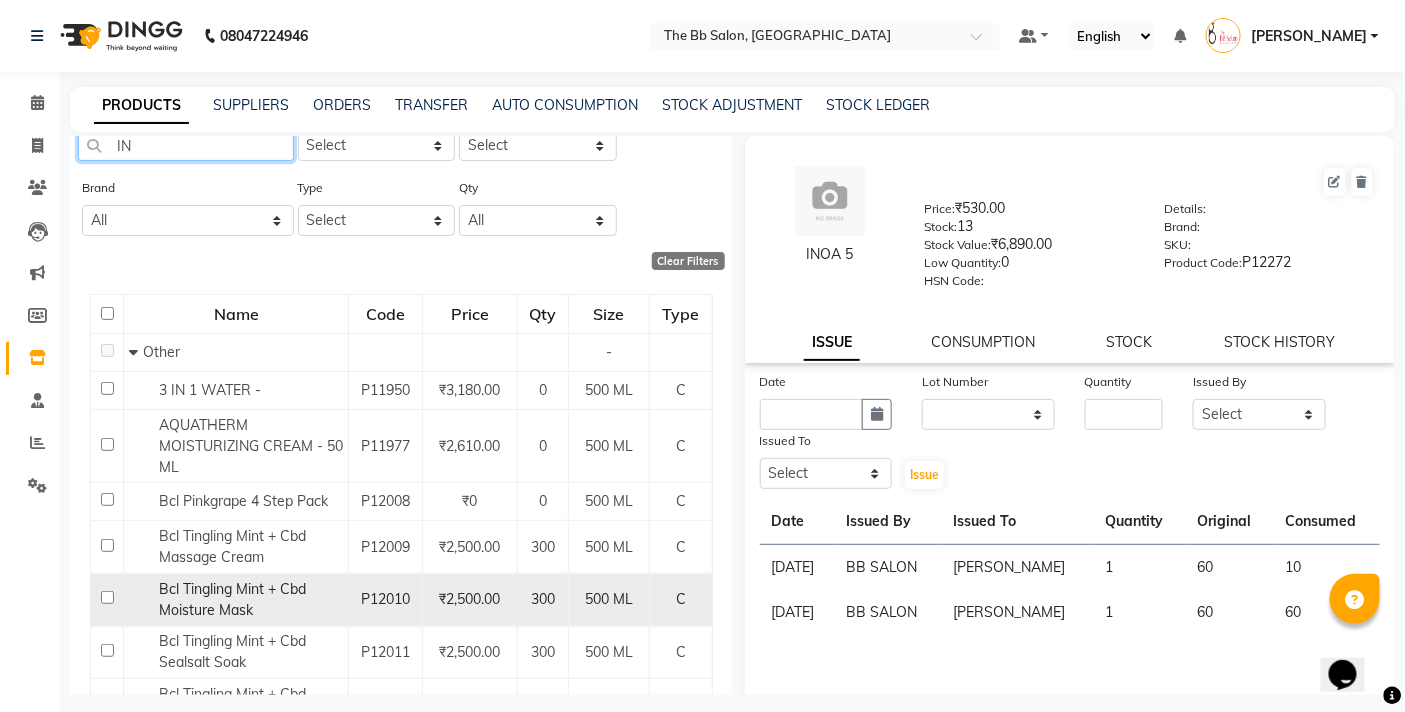 type on "I" 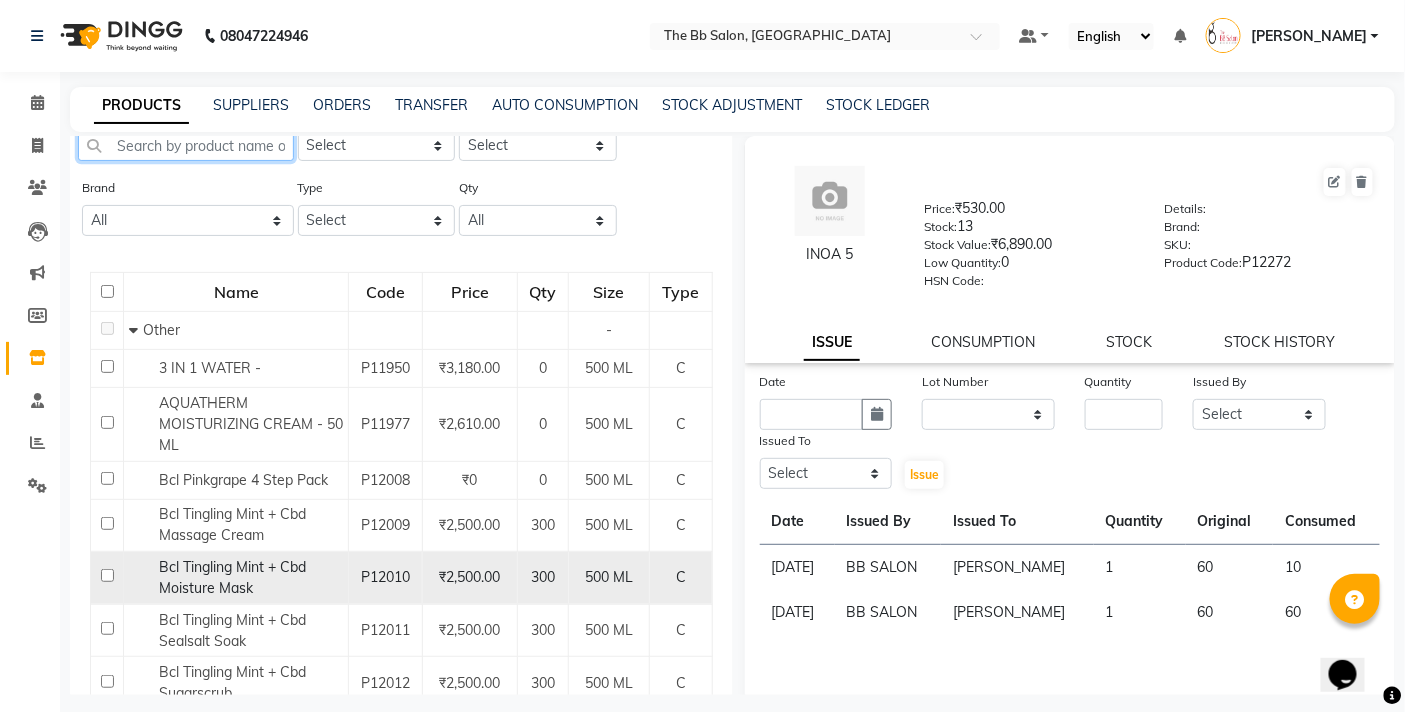 scroll, scrollTop: 0, scrollLeft: 0, axis: both 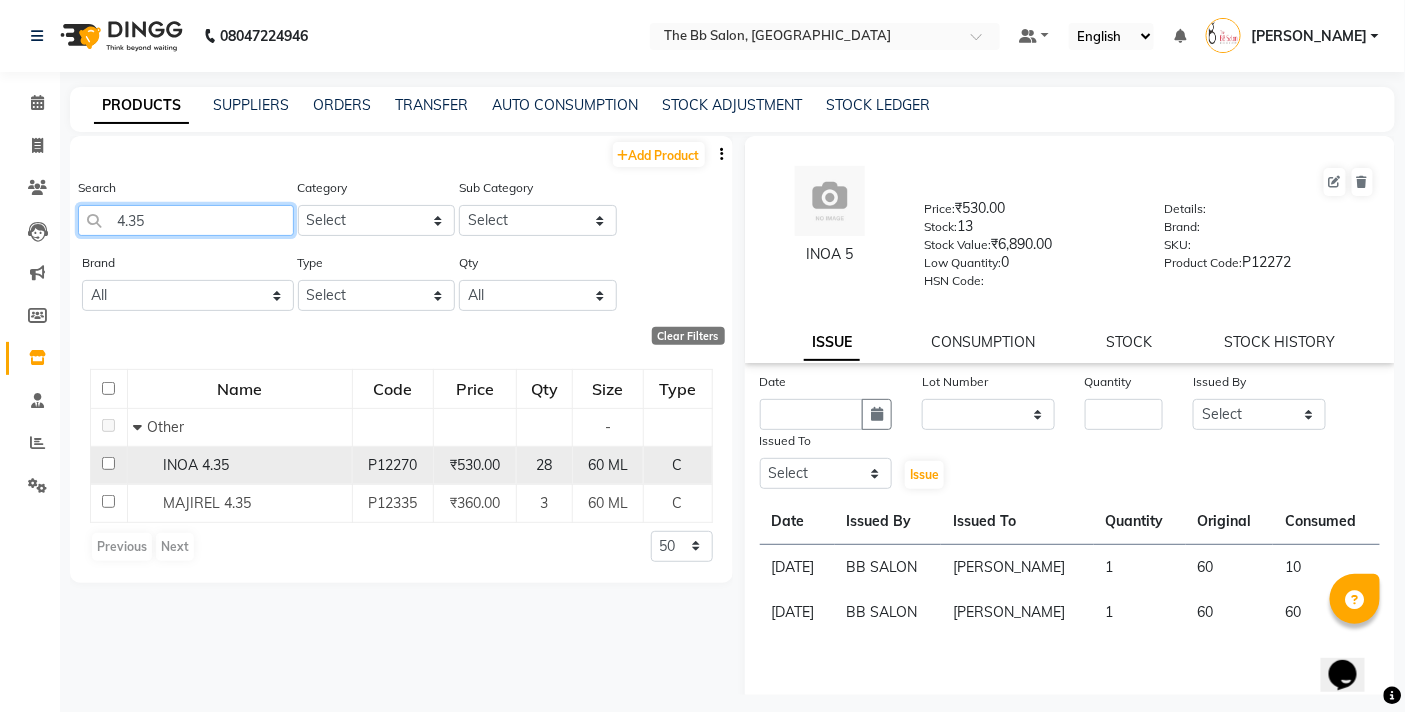 type on "4.35" 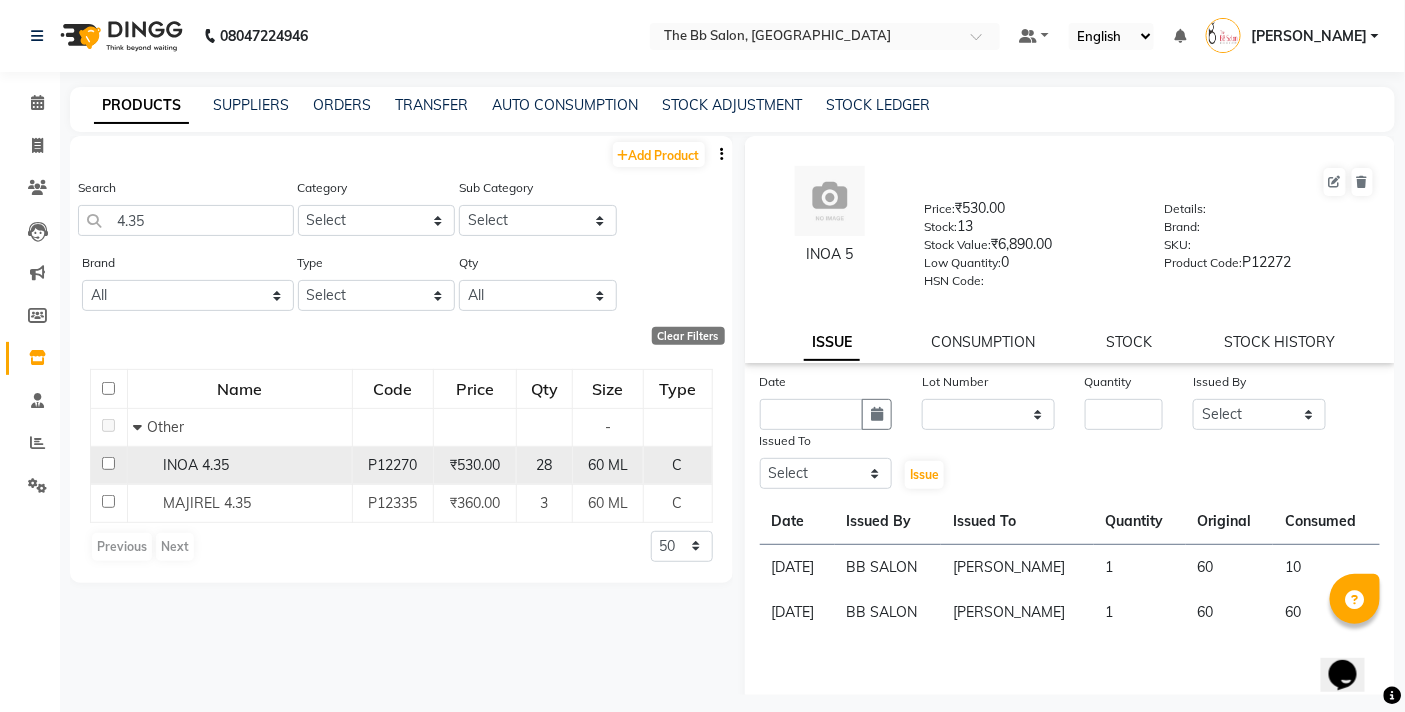 click 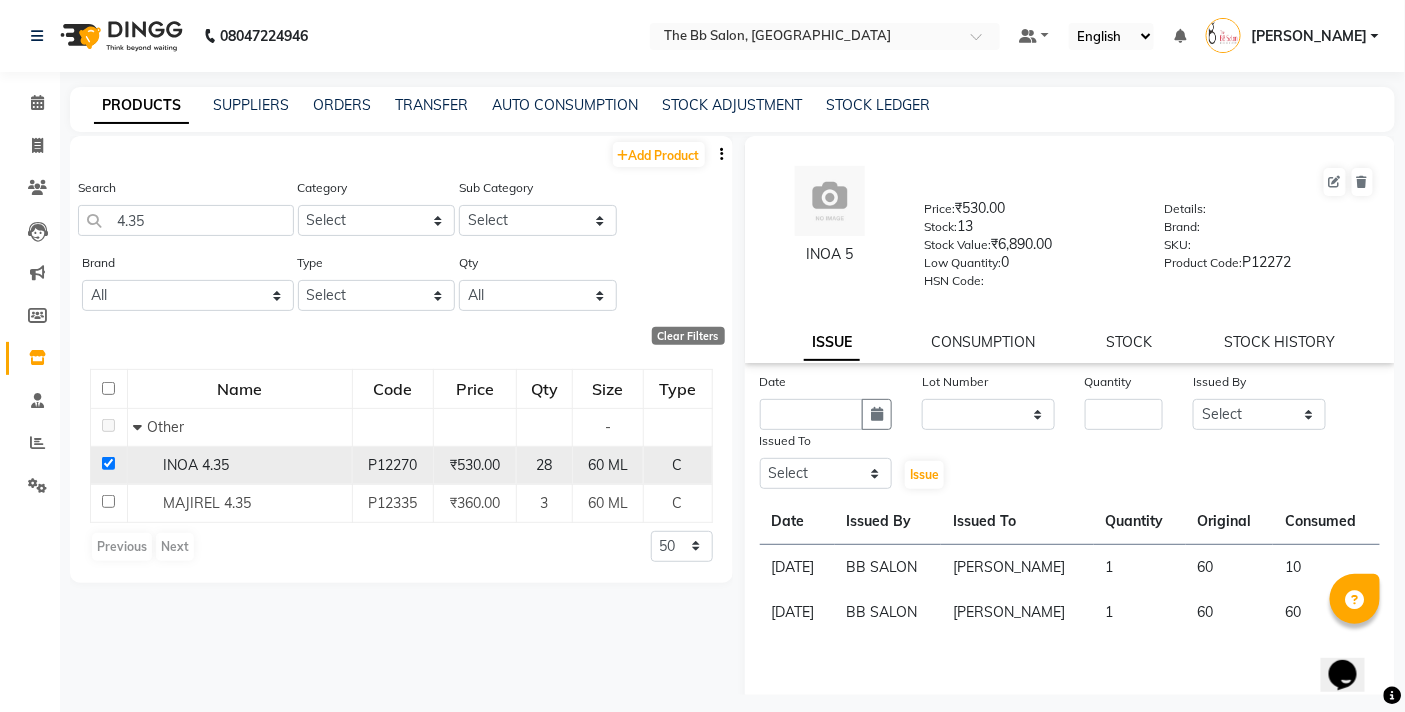checkbox on "true" 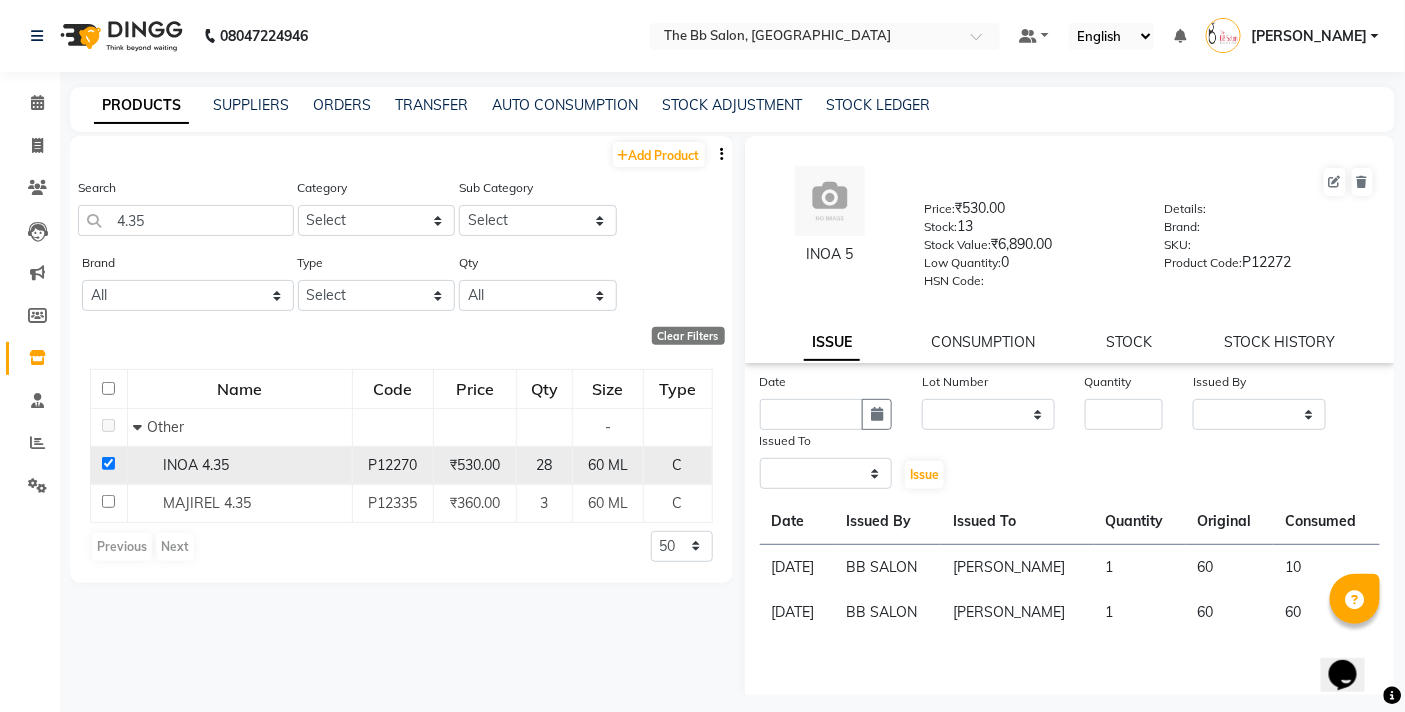 select 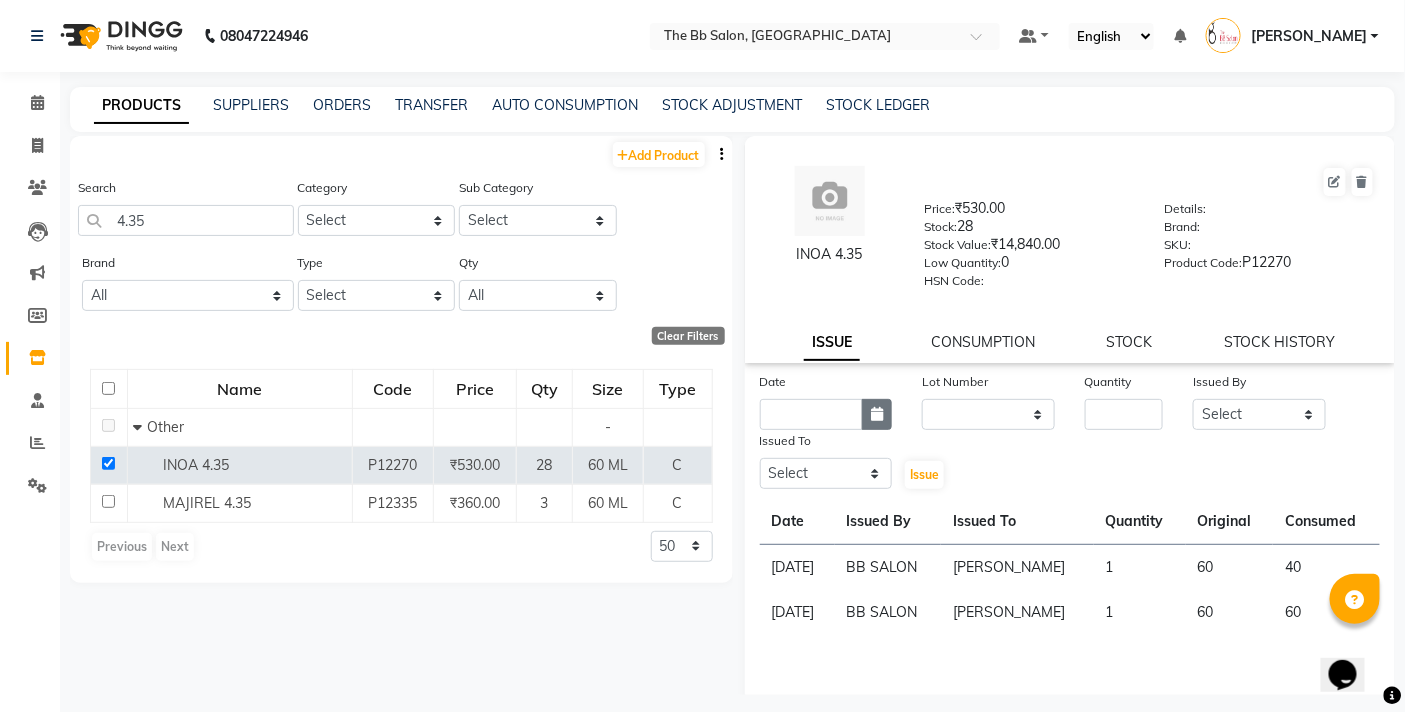 click 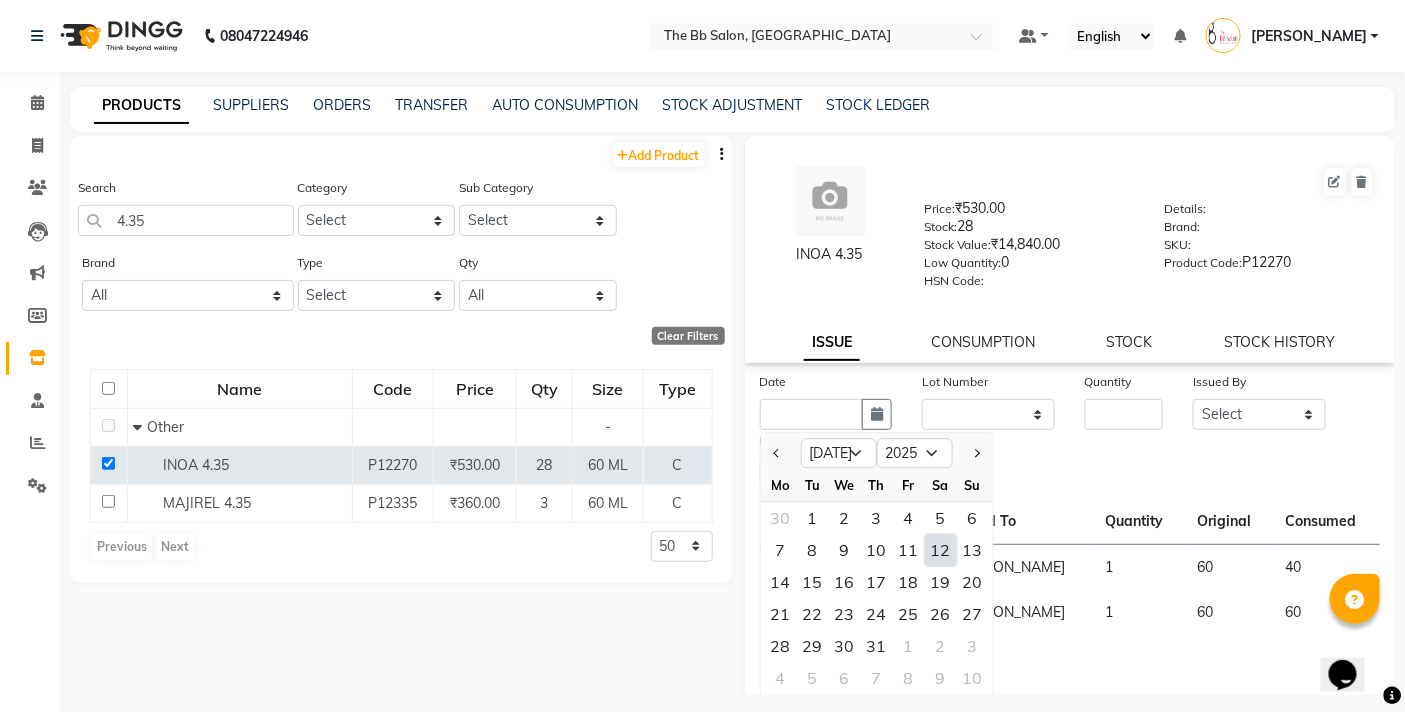 click on "12" 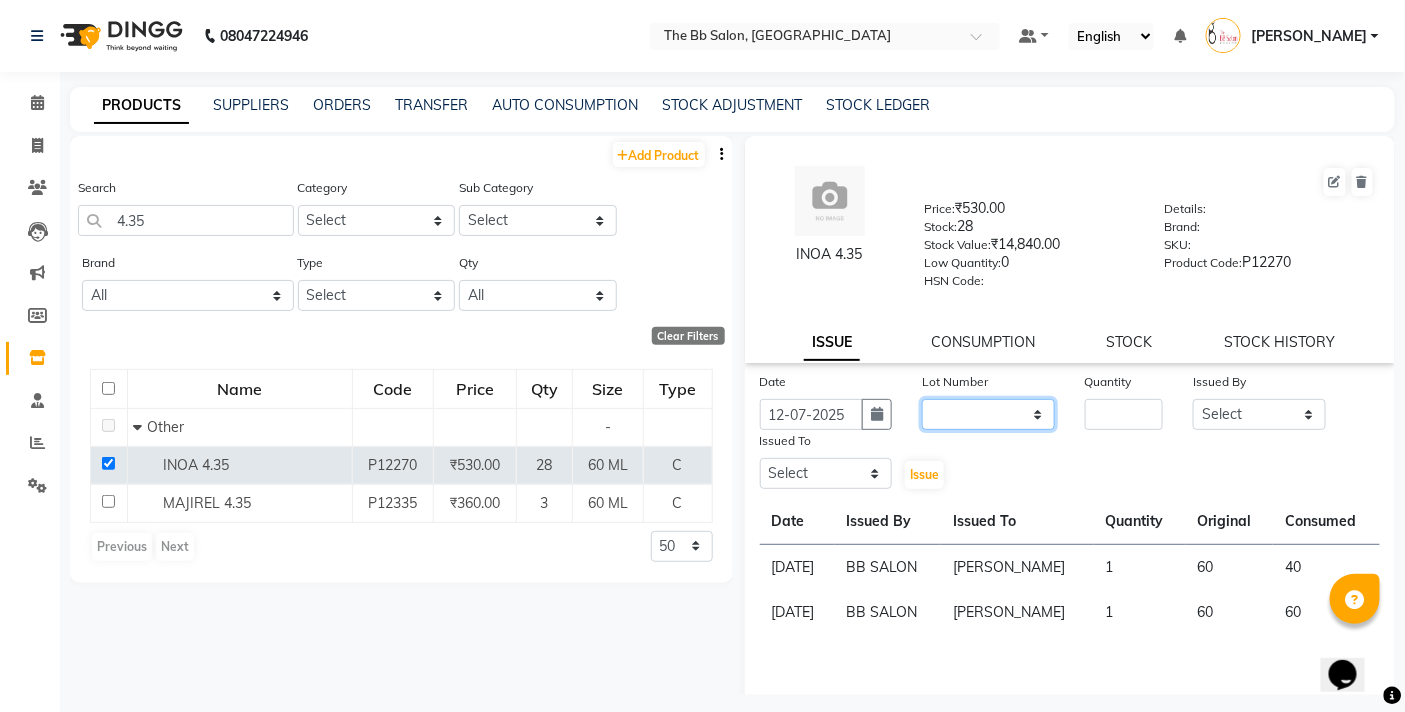 click on "None" 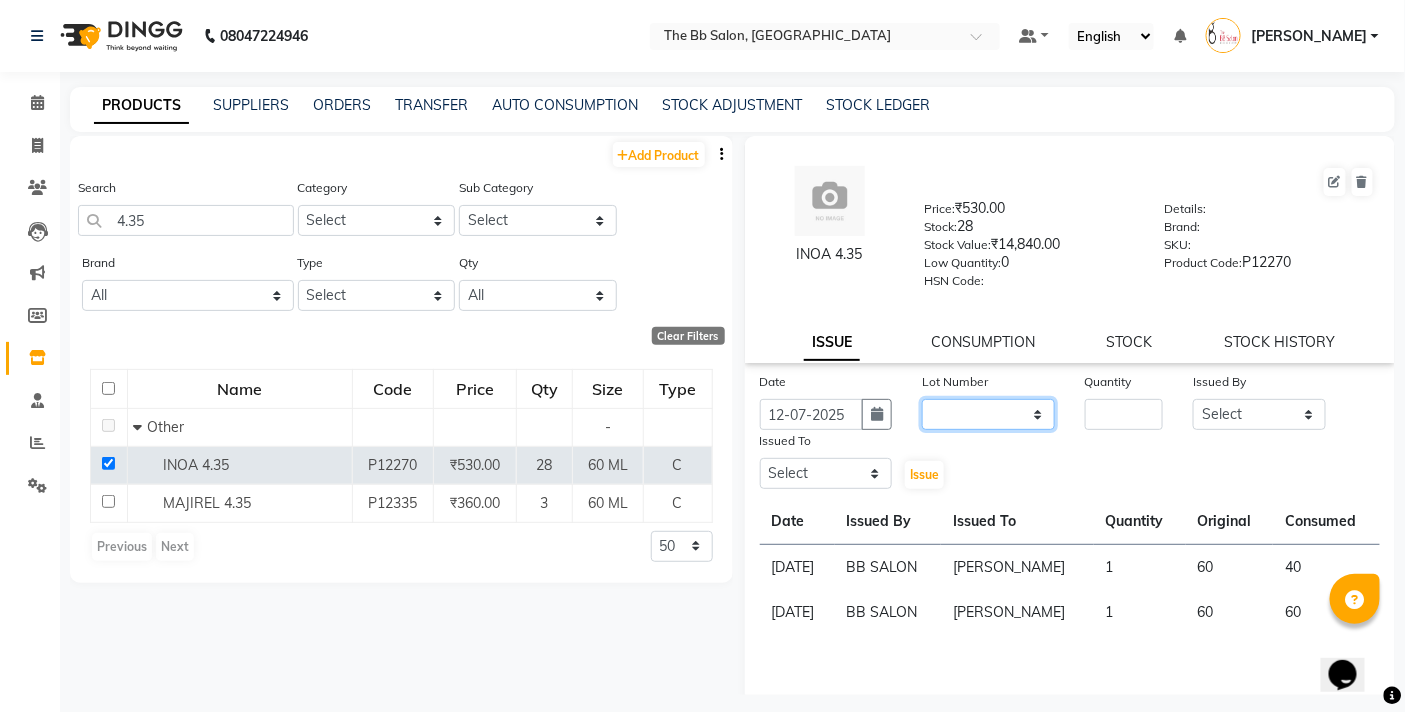 select on "0: null" 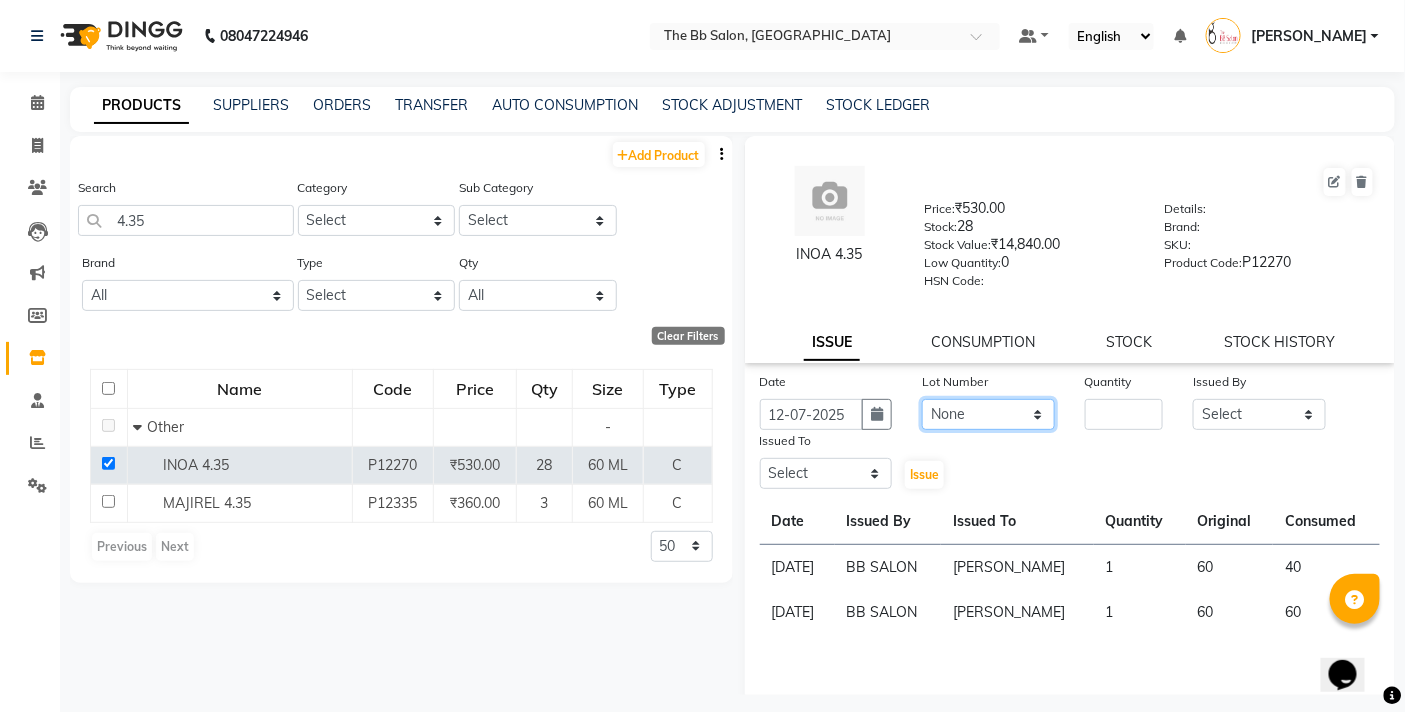 click on "None" 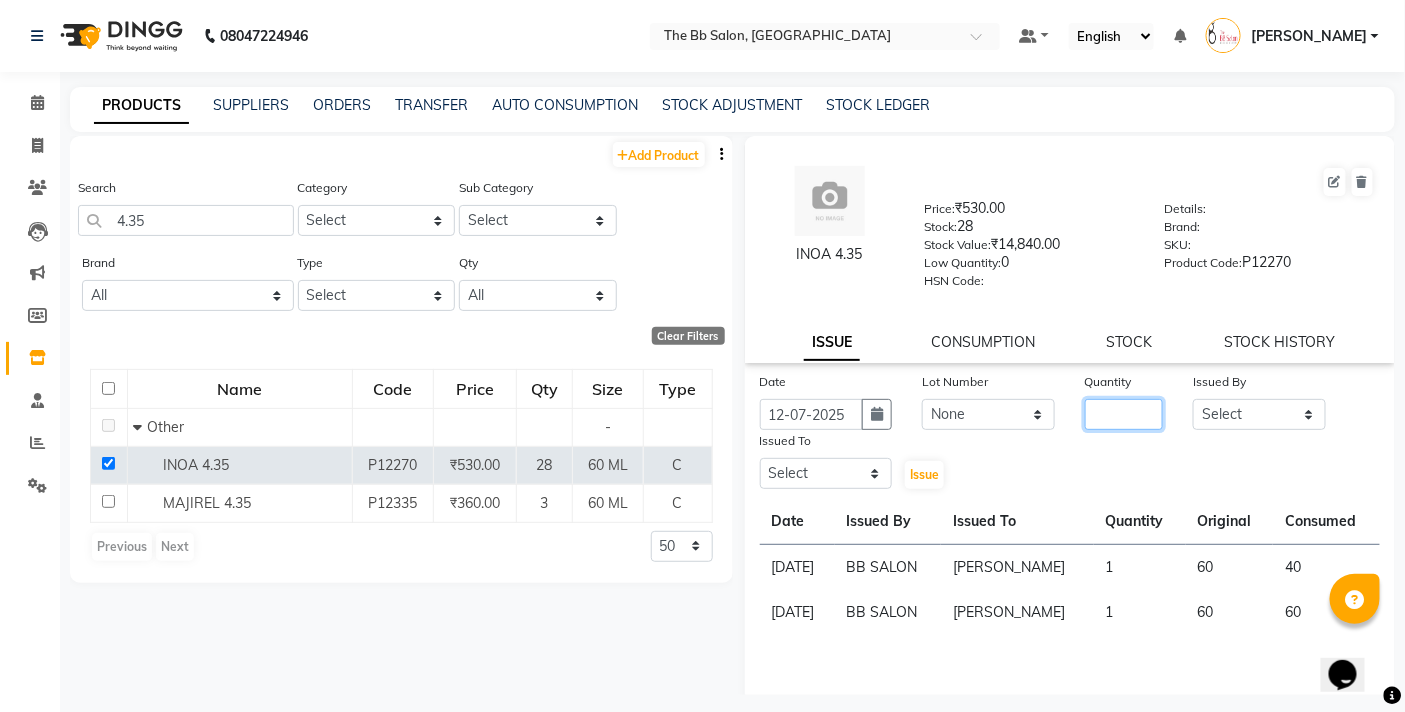 click 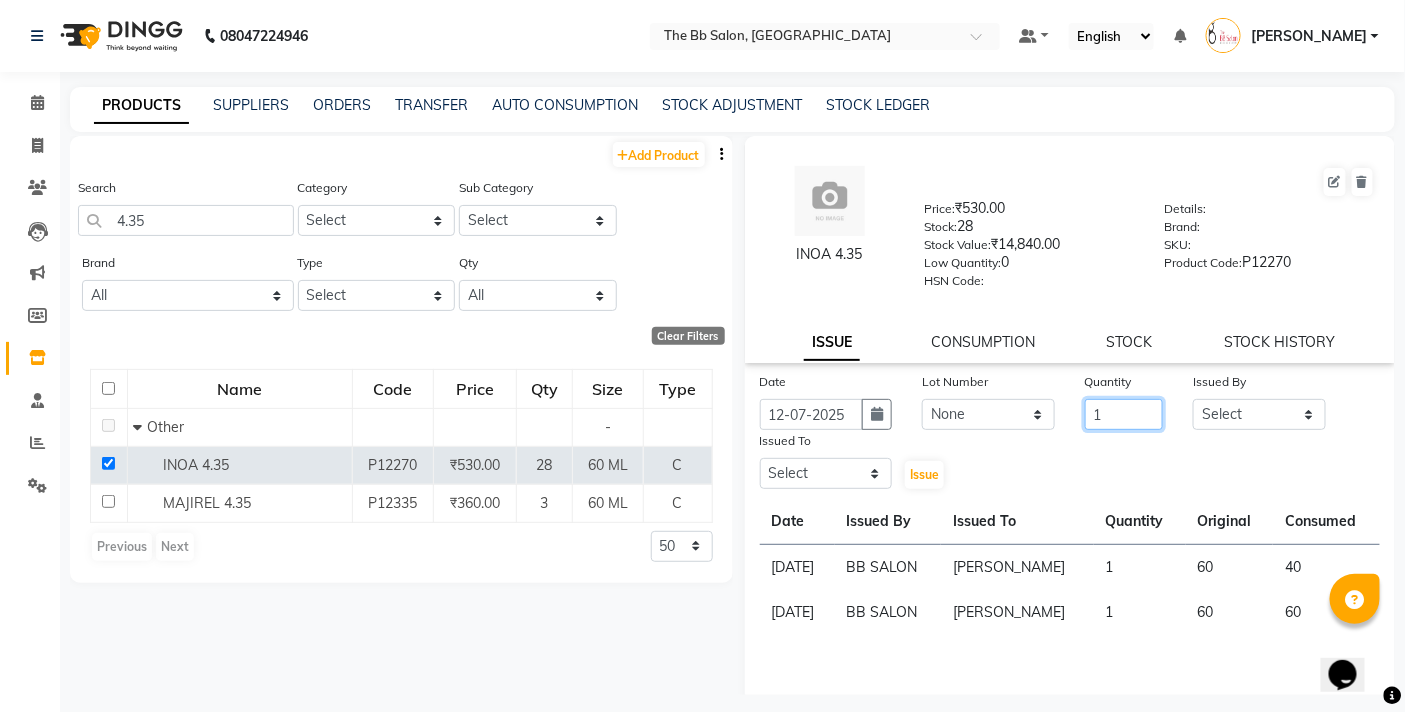 type on "1" 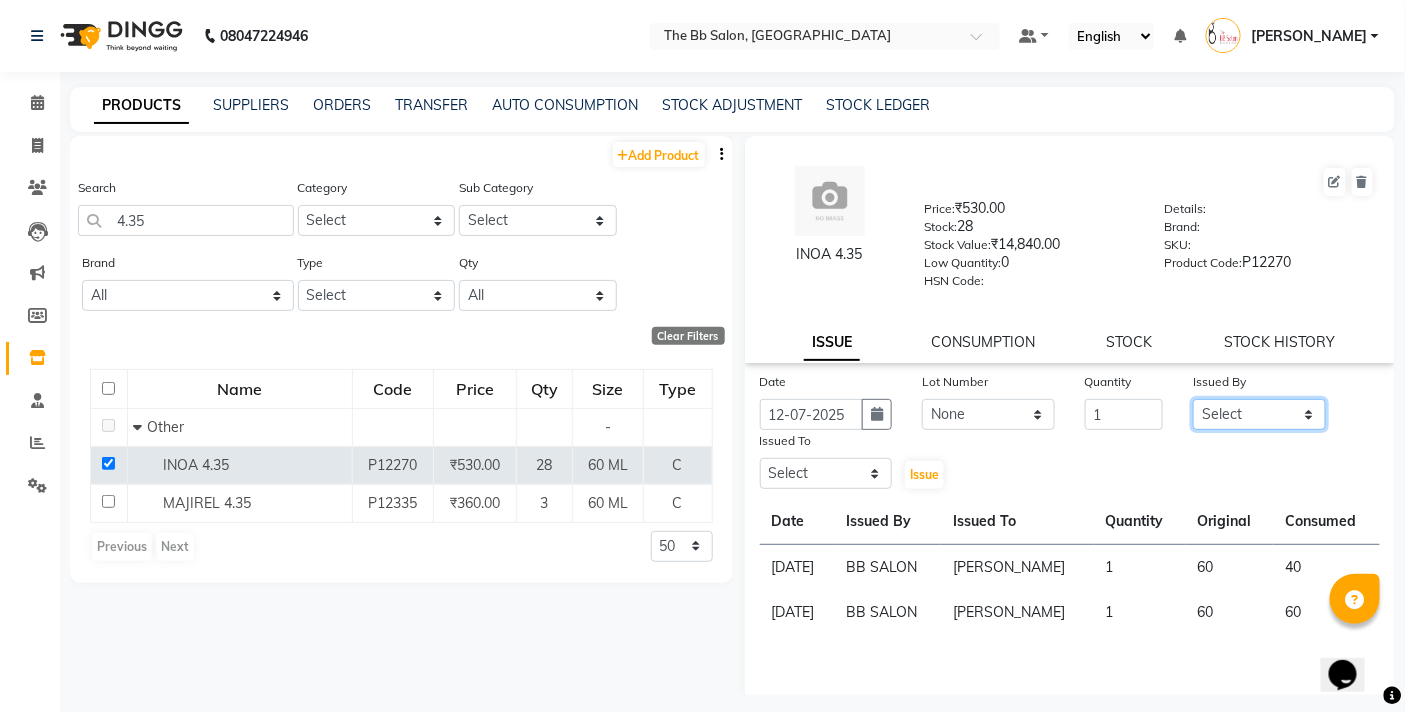 click on "Select BB SALON [PERSON_NAME] [PERSON_NAME] GOPAL [PERSON_NAME] [PERSON_NAME] [PERSON_NAME] [PERSON_NAME]  [PERSON_NAME] [PERSON_NAME] SANTOSH [PERSON_NAME] [PERSON_NAME] [PERSON_NAME]" 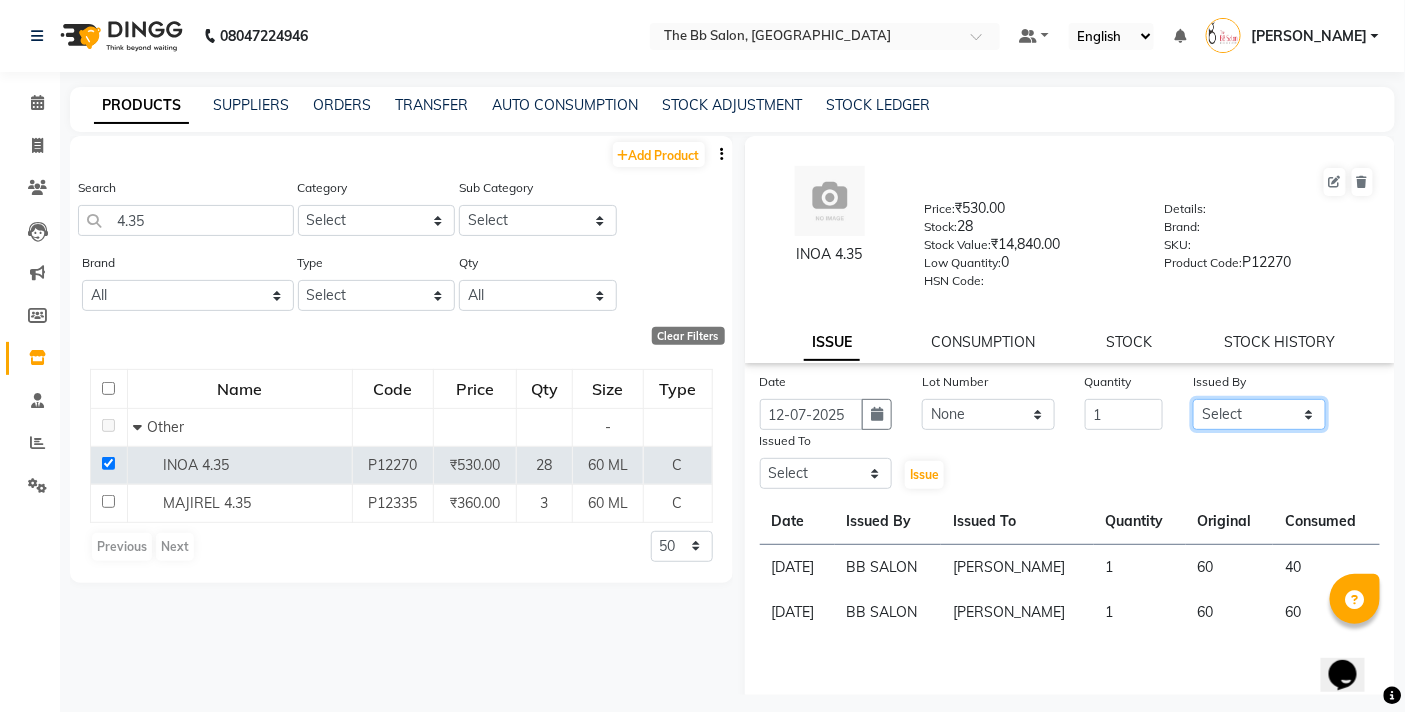 select on "83509" 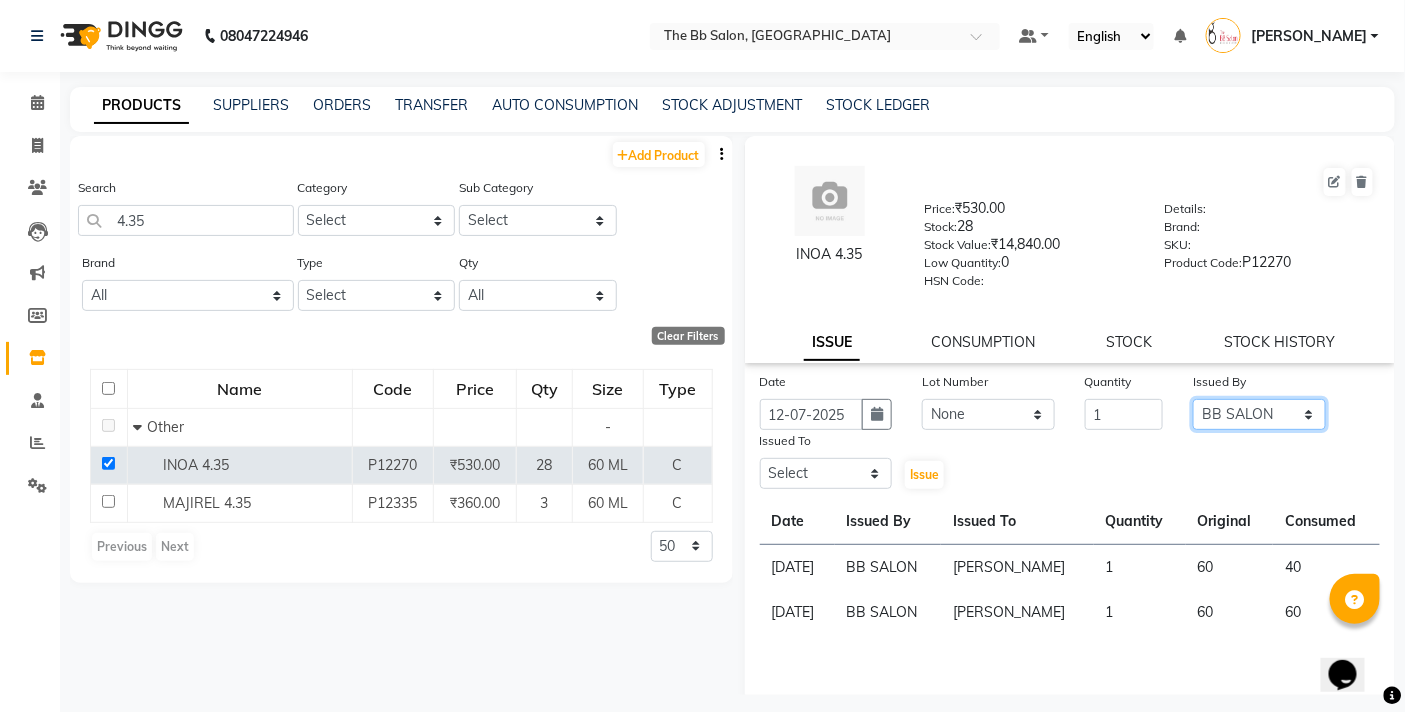 click on "Select BB SALON [PERSON_NAME] [PERSON_NAME] GOPAL [PERSON_NAME] [PERSON_NAME] [PERSON_NAME] [PERSON_NAME]  [PERSON_NAME] [PERSON_NAME] SANTOSH [PERSON_NAME] [PERSON_NAME] [PERSON_NAME]" 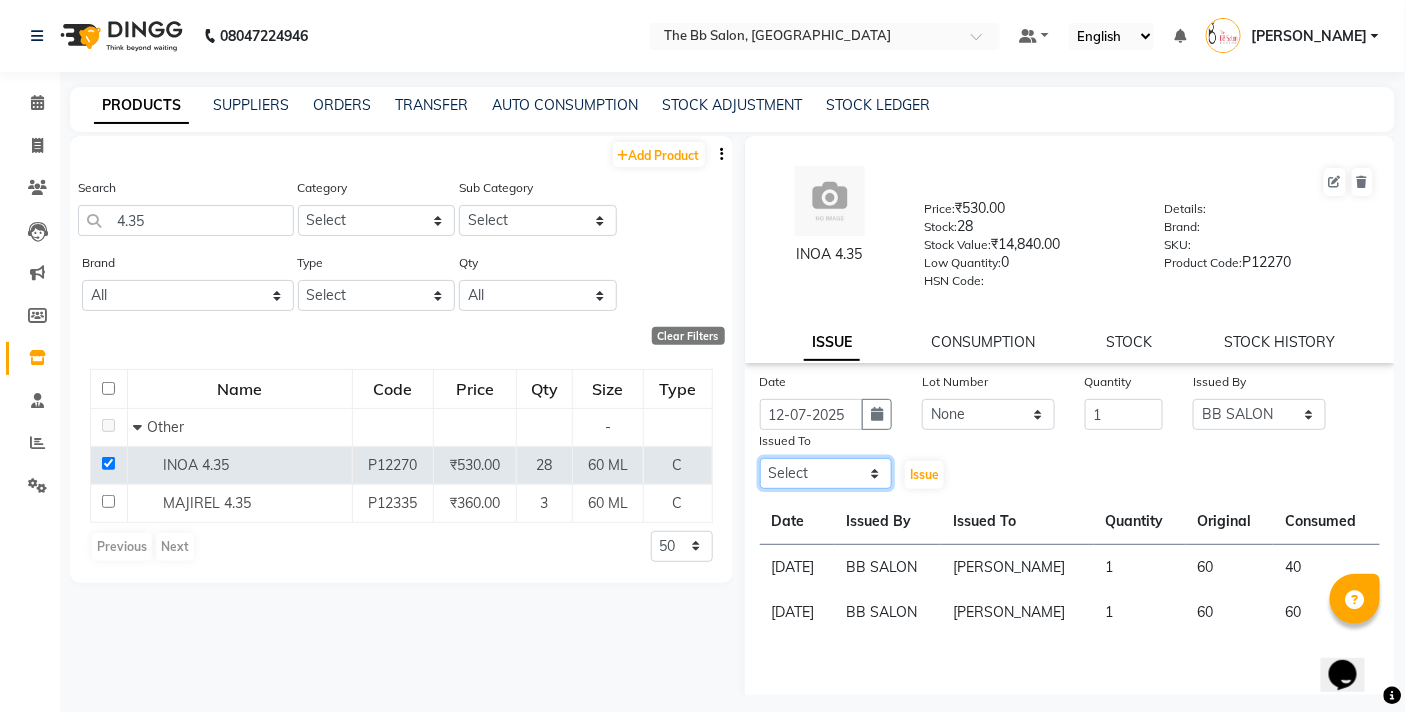 click on "Select BB SALON [PERSON_NAME] [PERSON_NAME] GOPAL [PERSON_NAME] [PERSON_NAME] [PERSON_NAME] [PERSON_NAME]  [PERSON_NAME] [PERSON_NAME] SANTOSH [PERSON_NAME] [PERSON_NAME] [PERSON_NAME]" 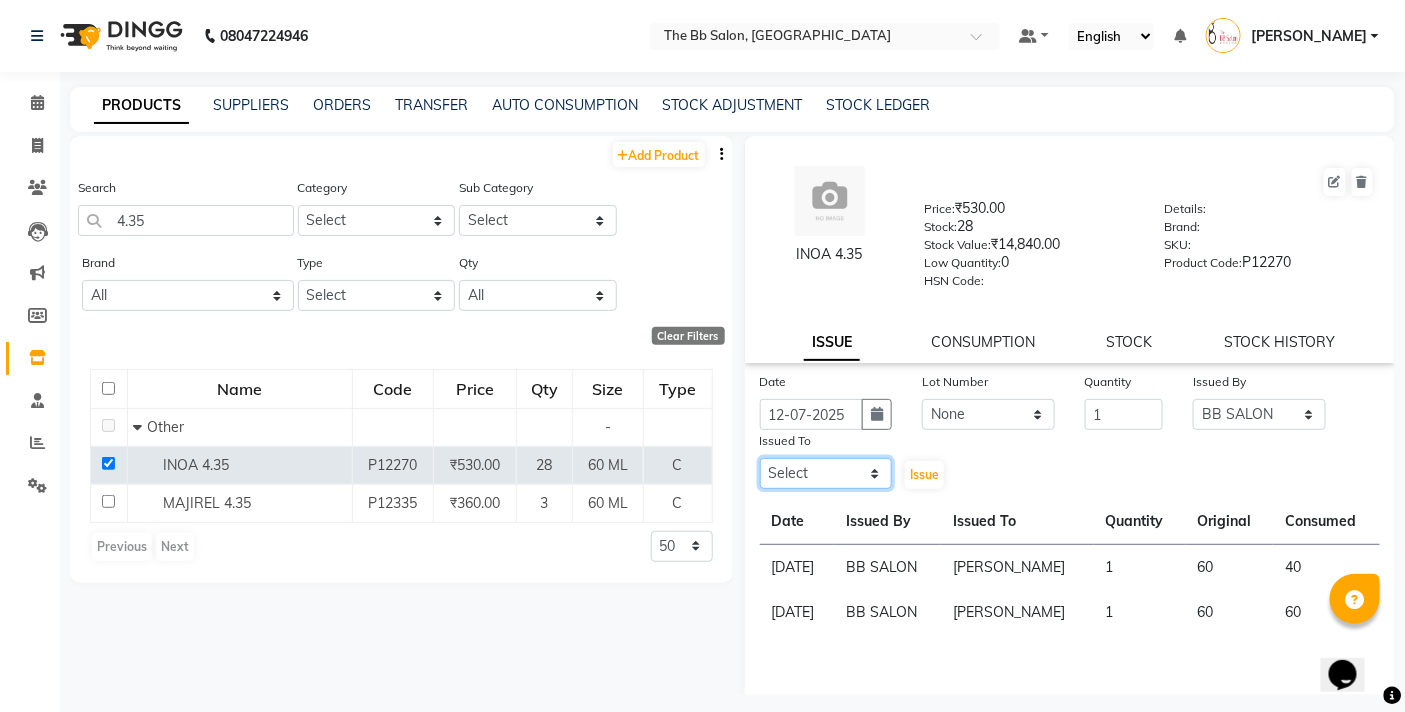 select on "83660" 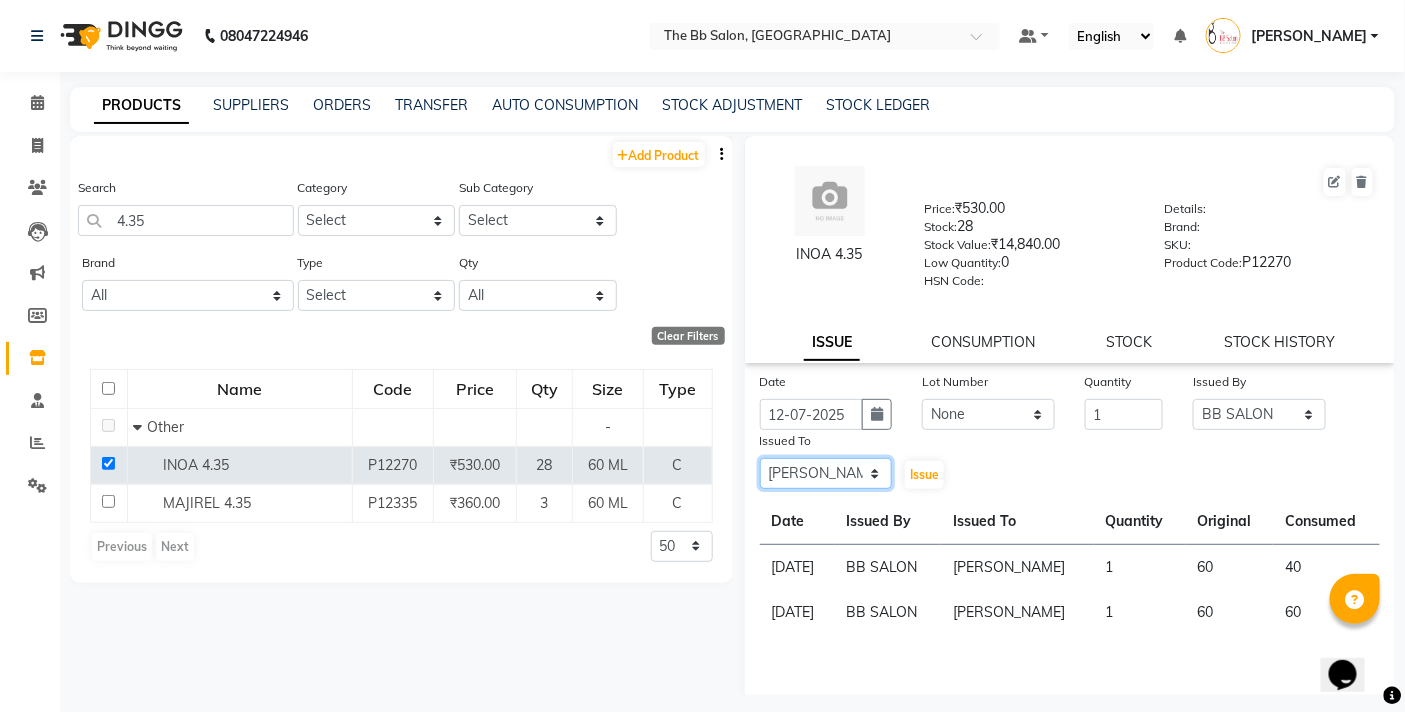 click on "Select BB SALON [PERSON_NAME] [PERSON_NAME] GOPAL [PERSON_NAME] [PERSON_NAME] [PERSON_NAME] [PERSON_NAME]  [PERSON_NAME] [PERSON_NAME] SANTOSH [PERSON_NAME] [PERSON_NAME] [PERSON_NAME]" 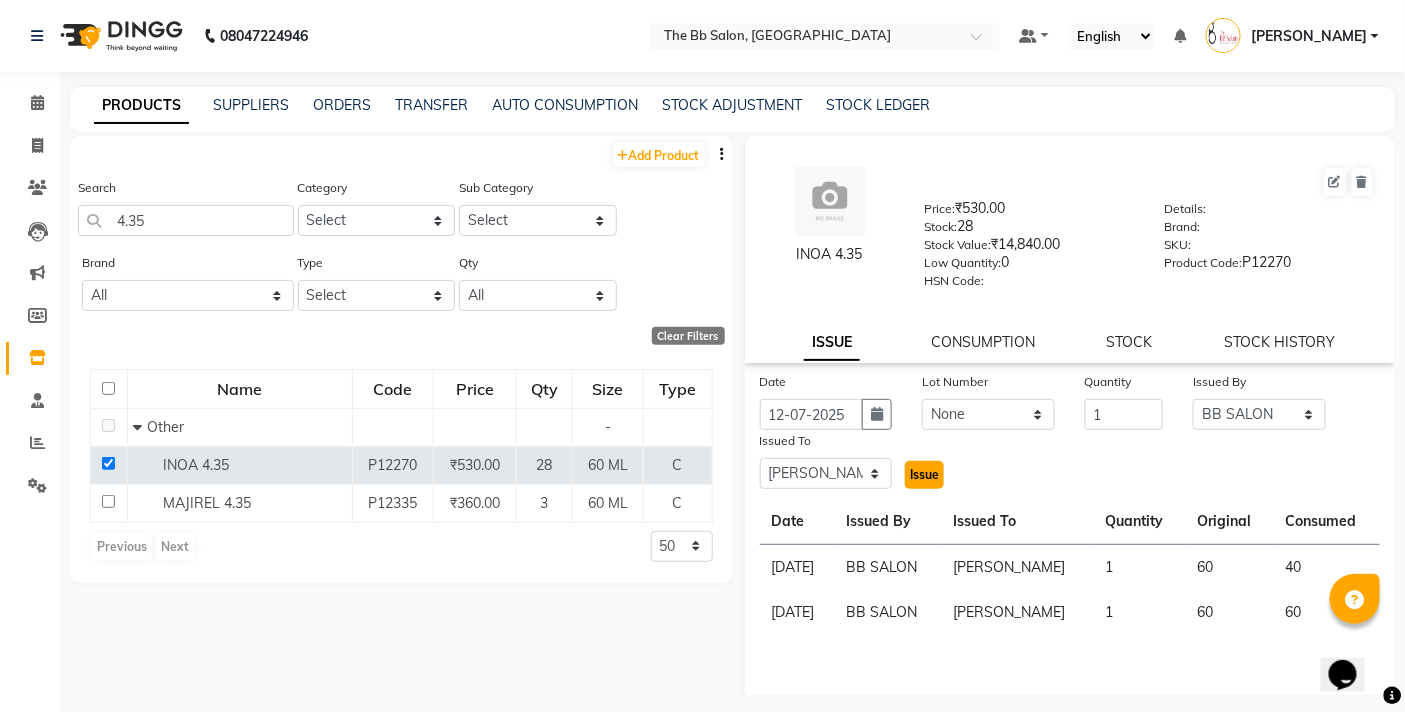 click on "Issue" 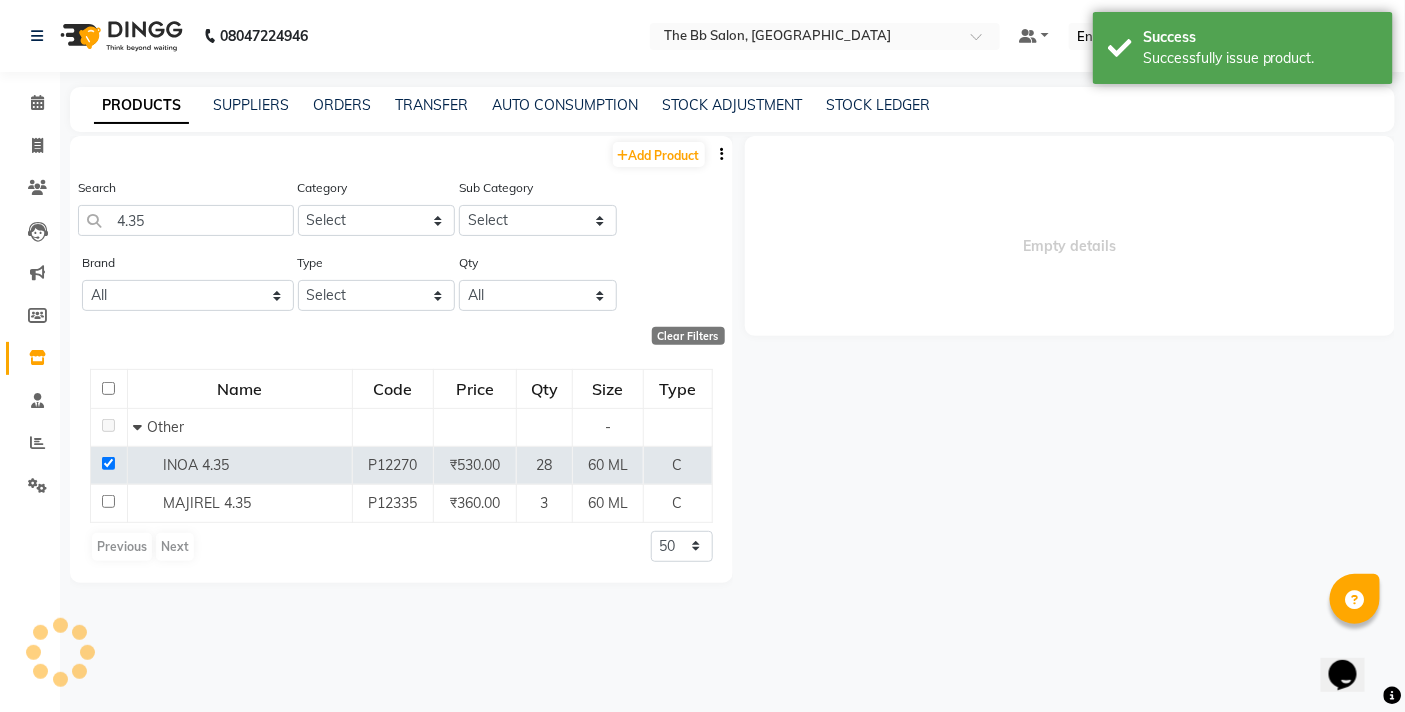 select 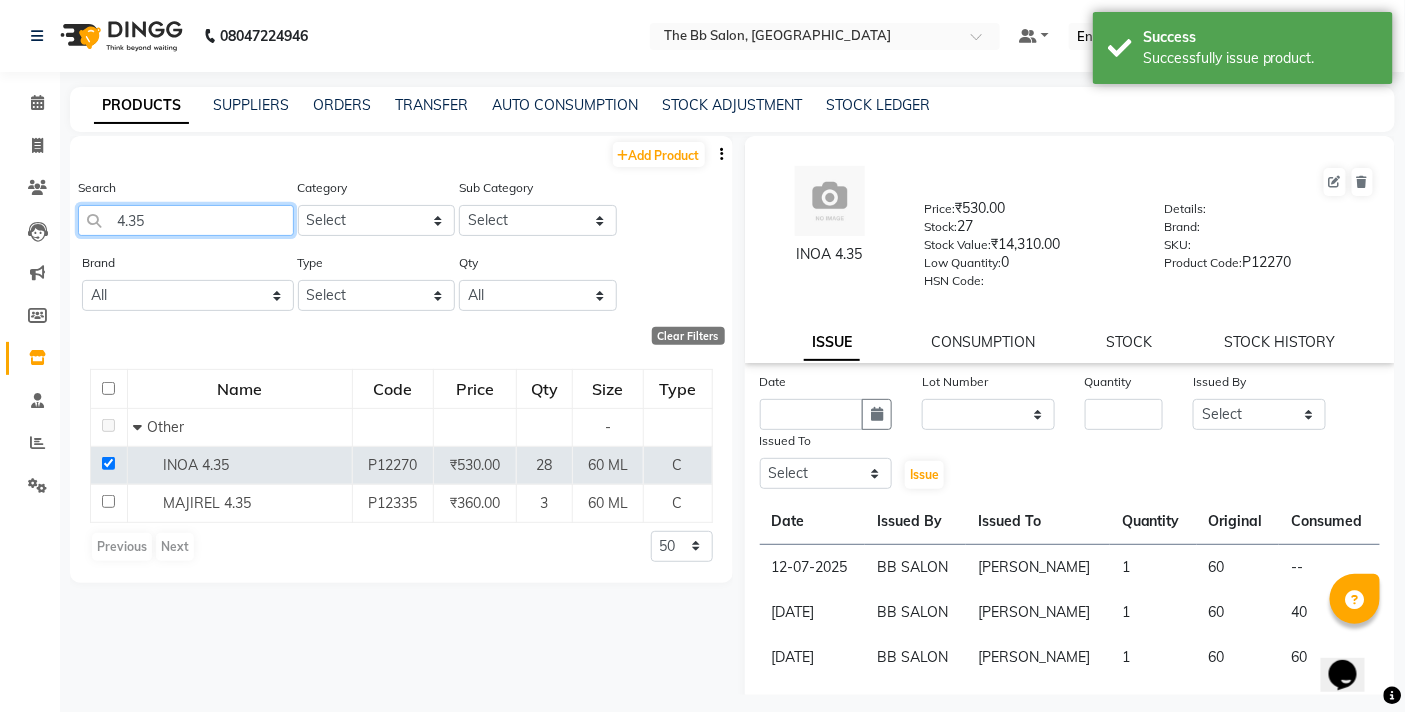 click on "4.35" 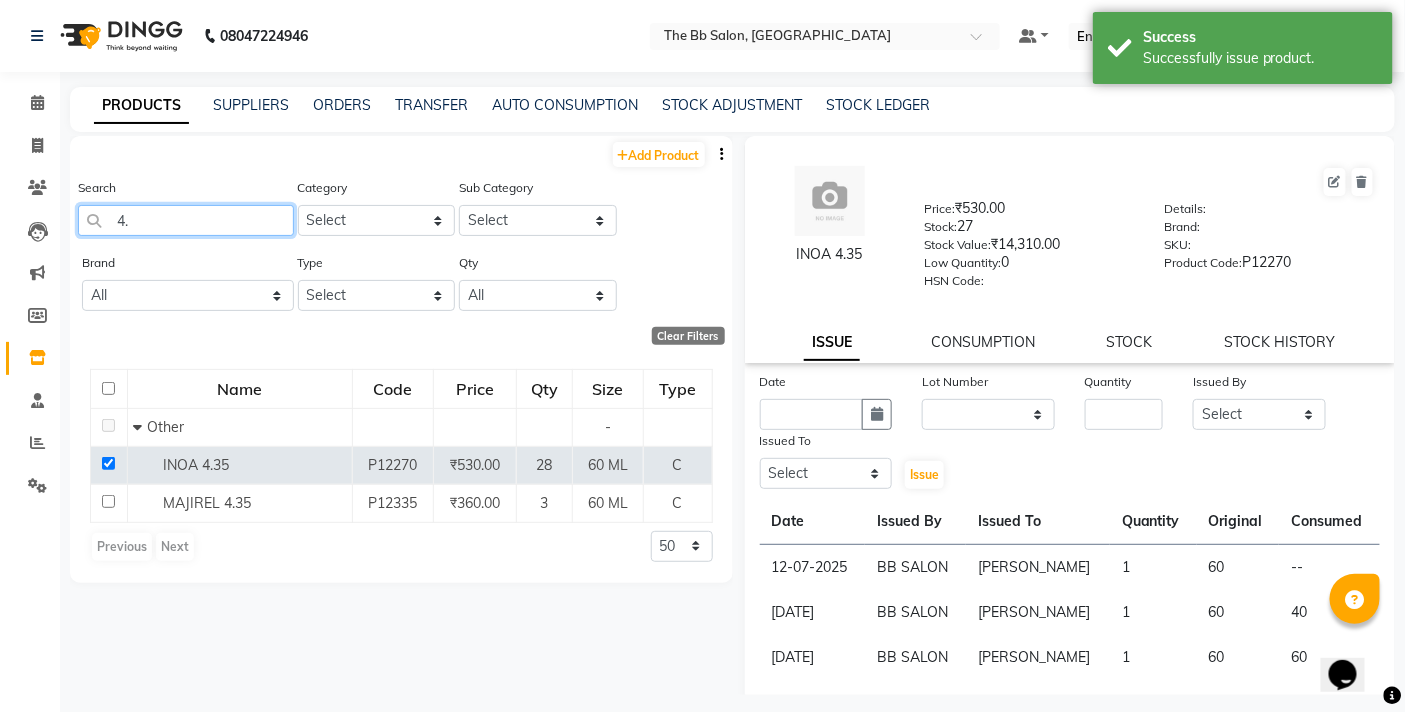 type on "4" 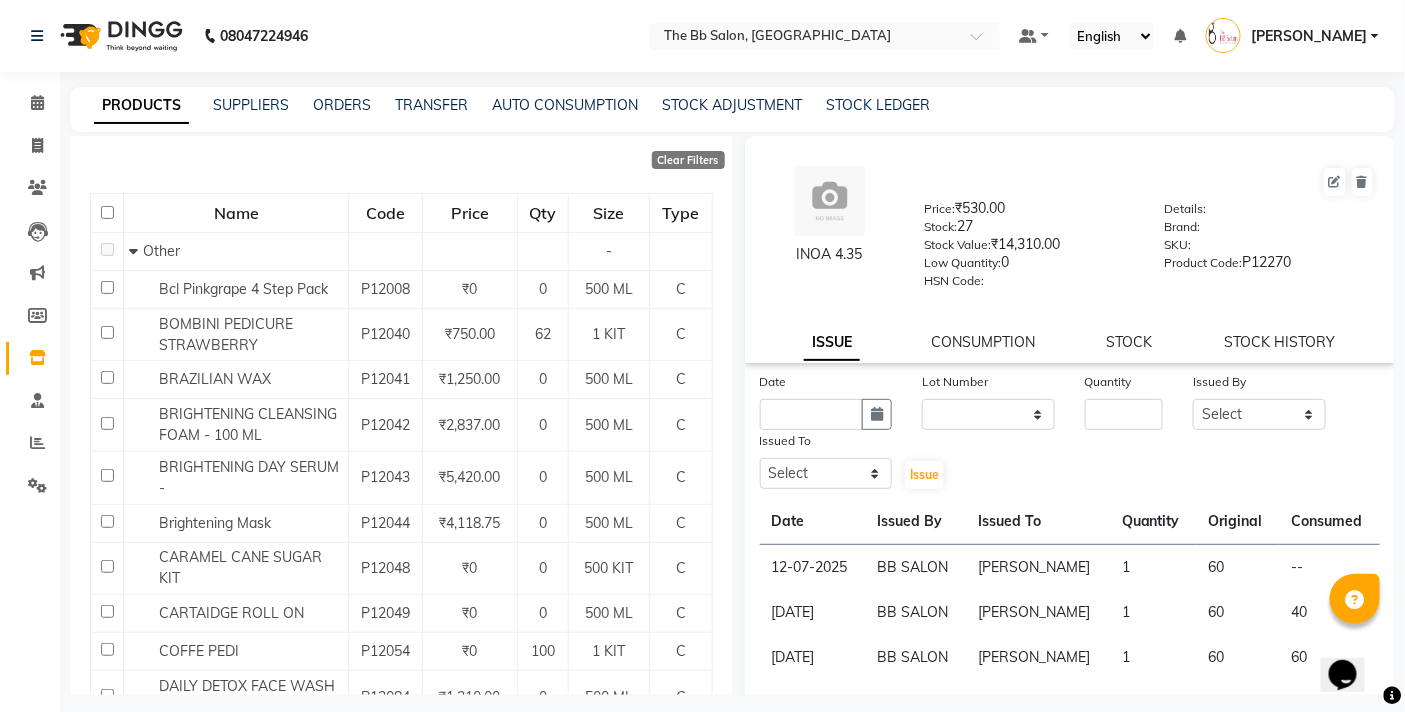 scroll, scrollTop: 0, scrollLeft: 0, axis: both 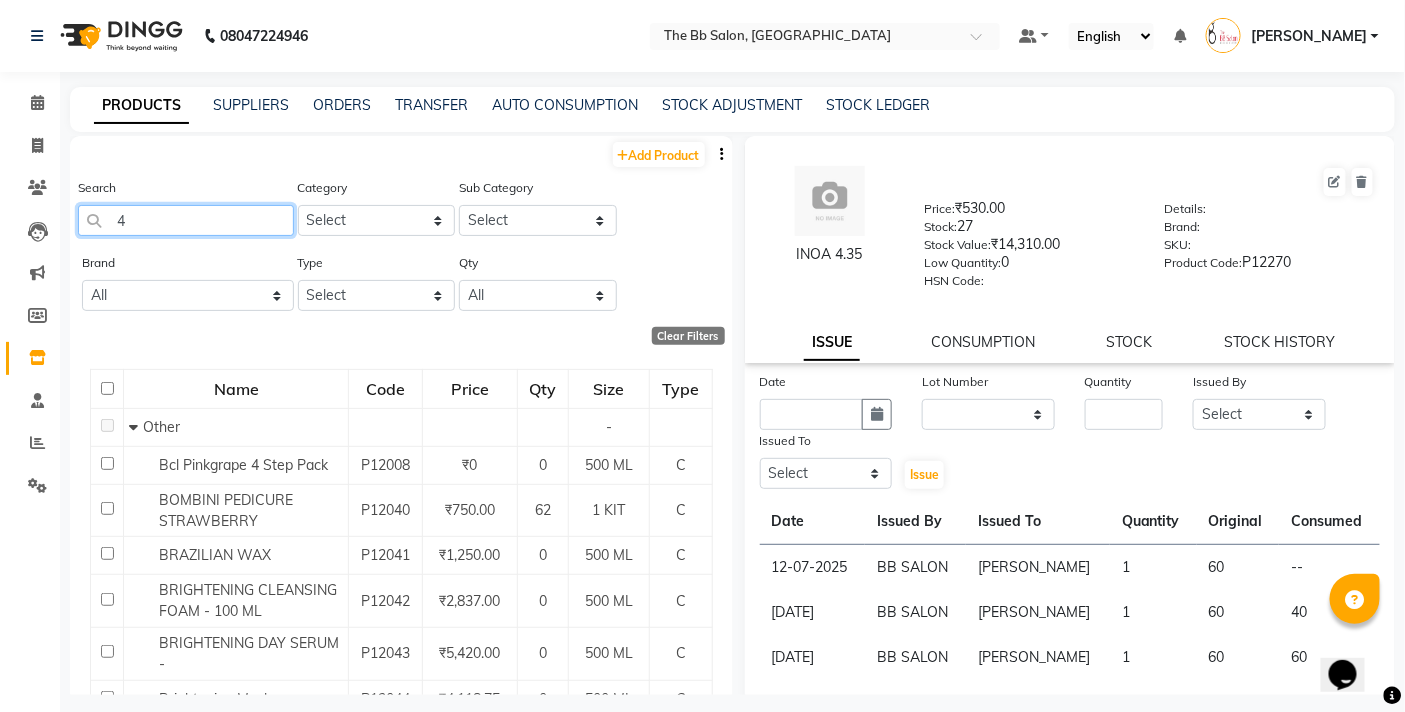 click on "4" 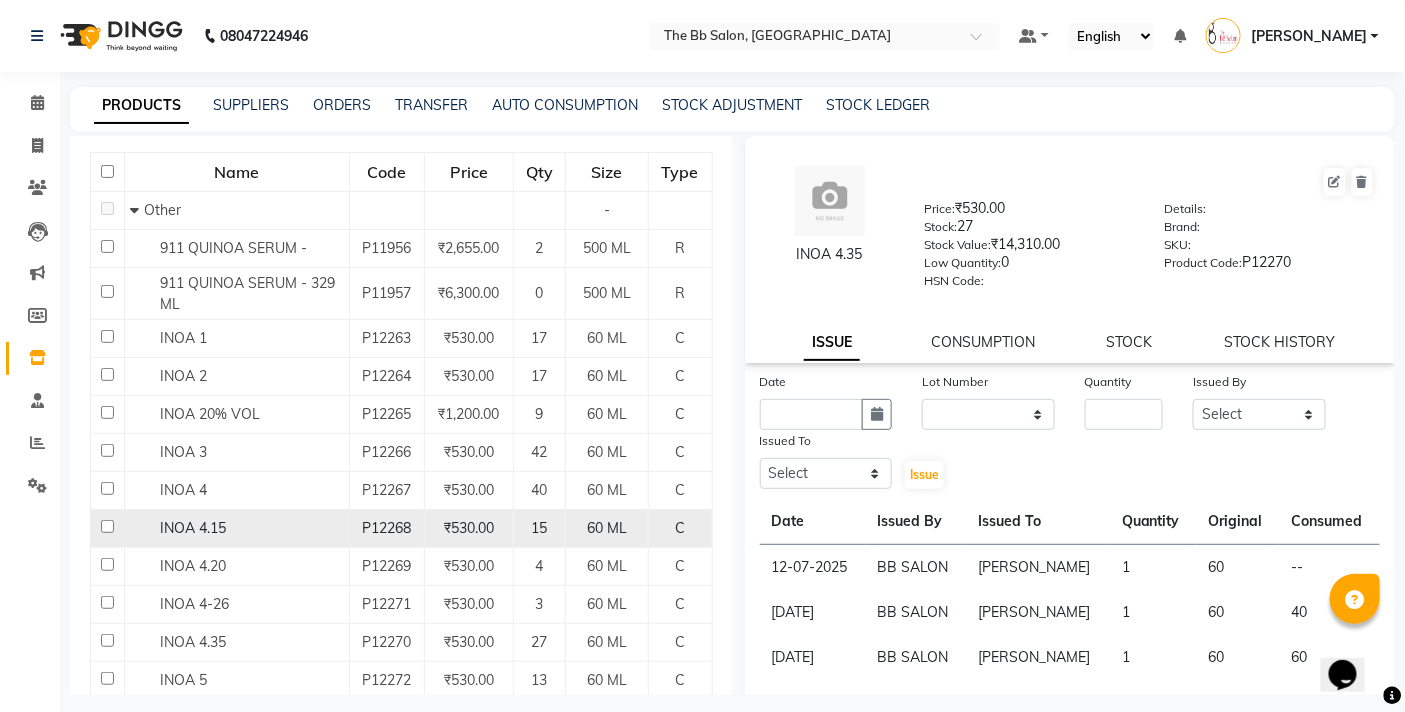 scroll, scrollTop: 222, scrollLeft: 0, axis: vertical 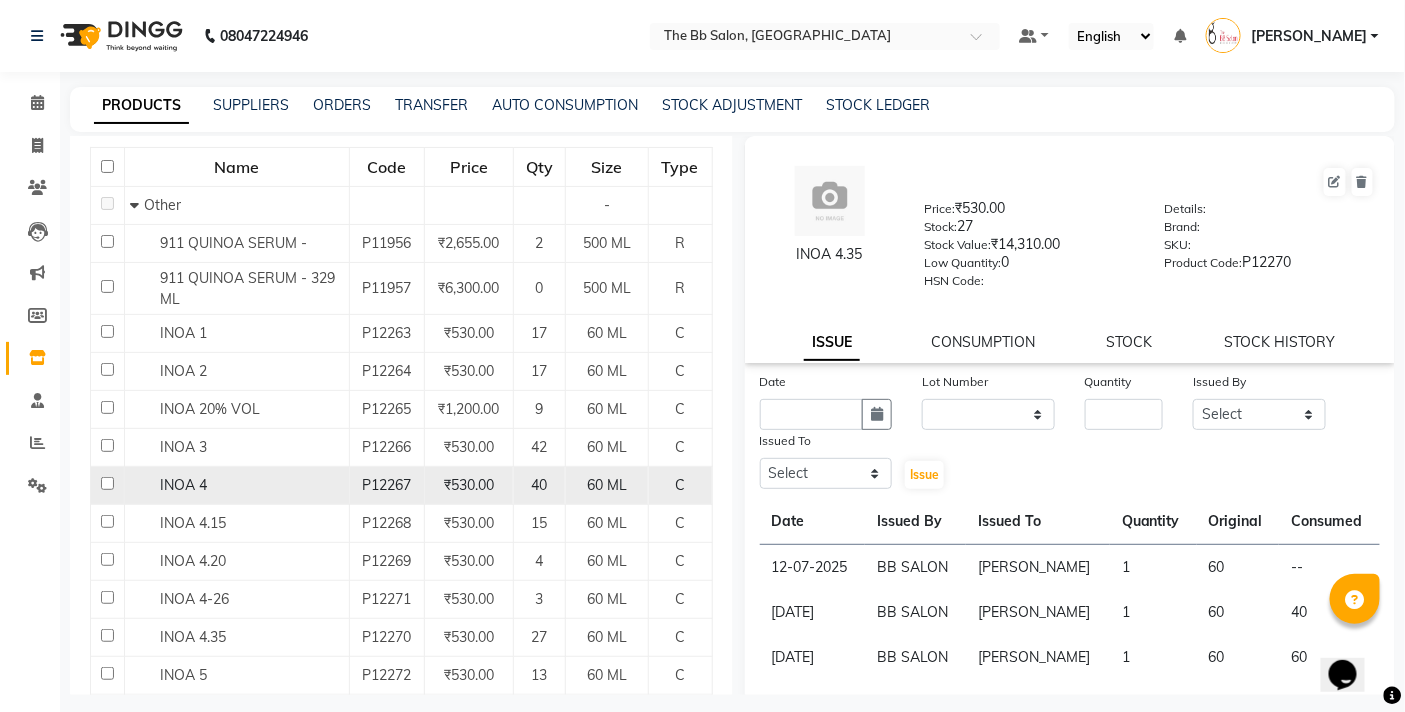 type on "INOA" 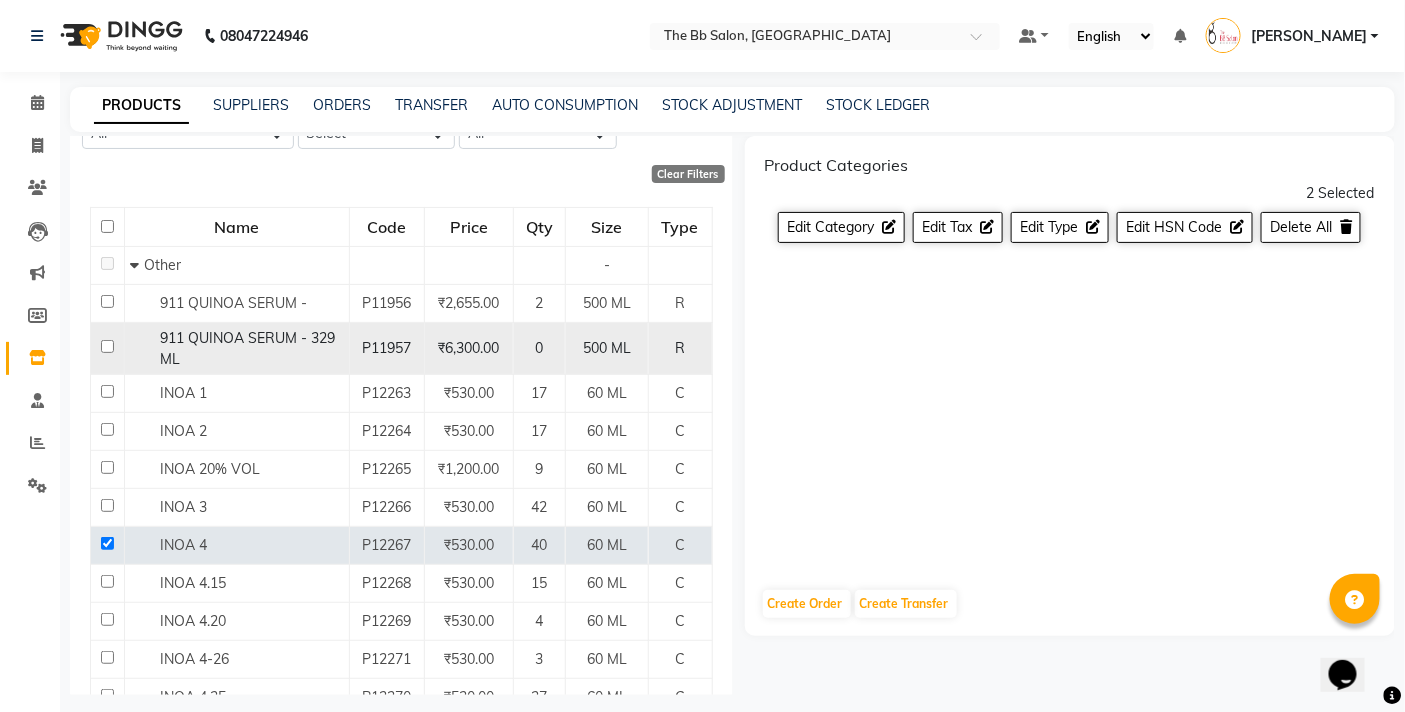scroll, scrollTop: 222, scrollLeft: 0, axis: vertical 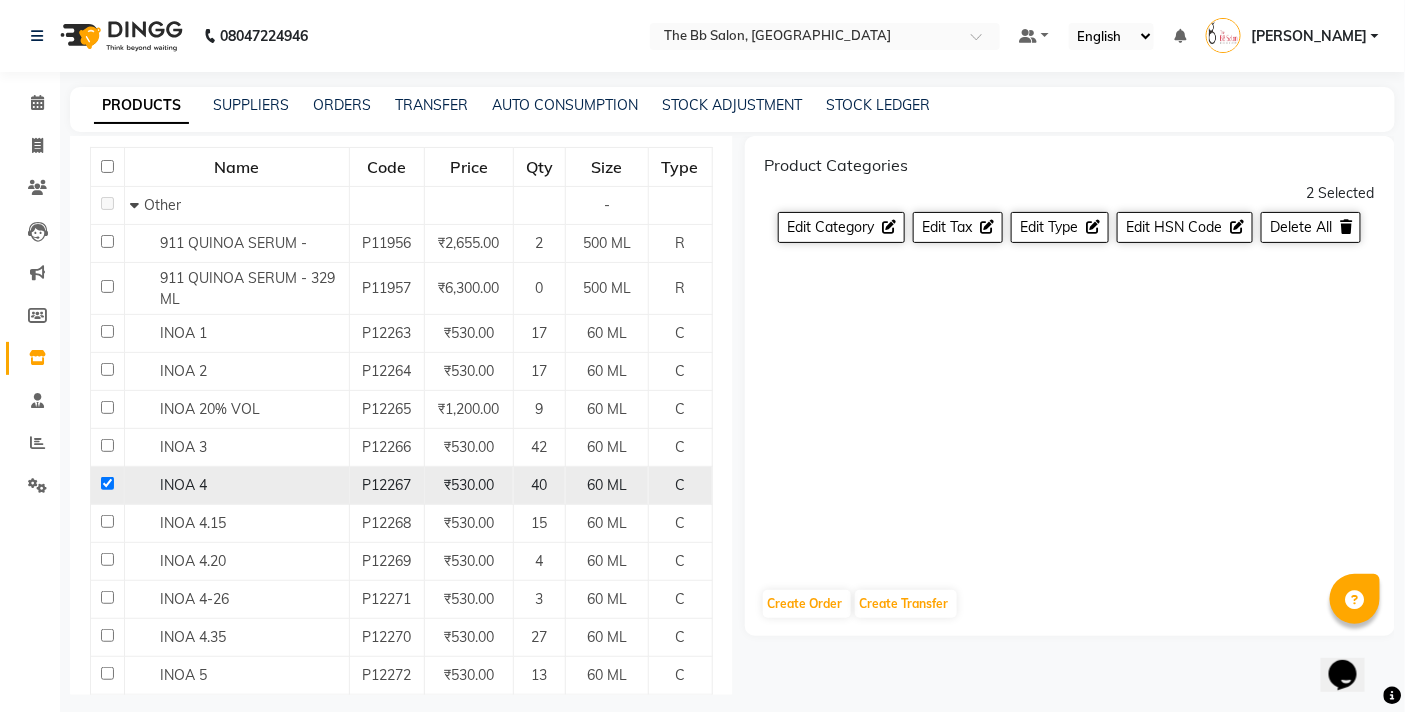 click 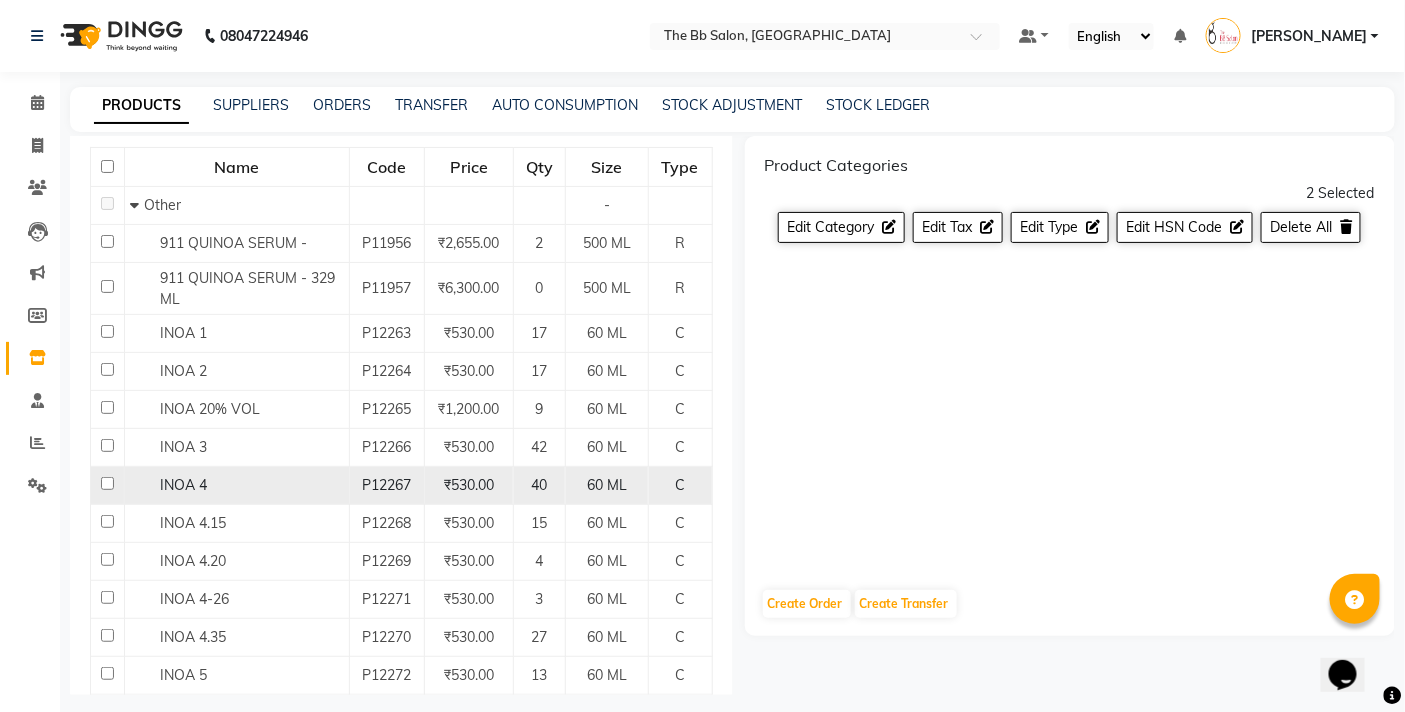 checkbox on "false" 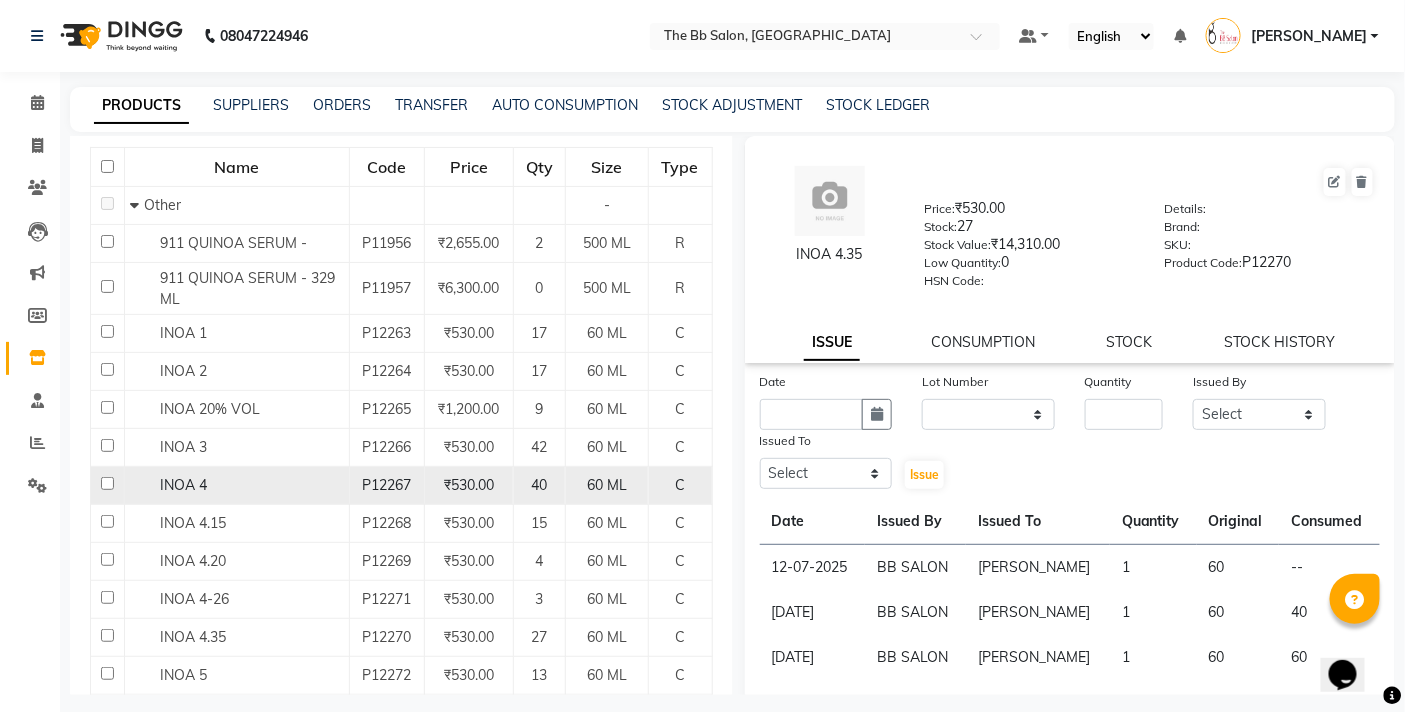click 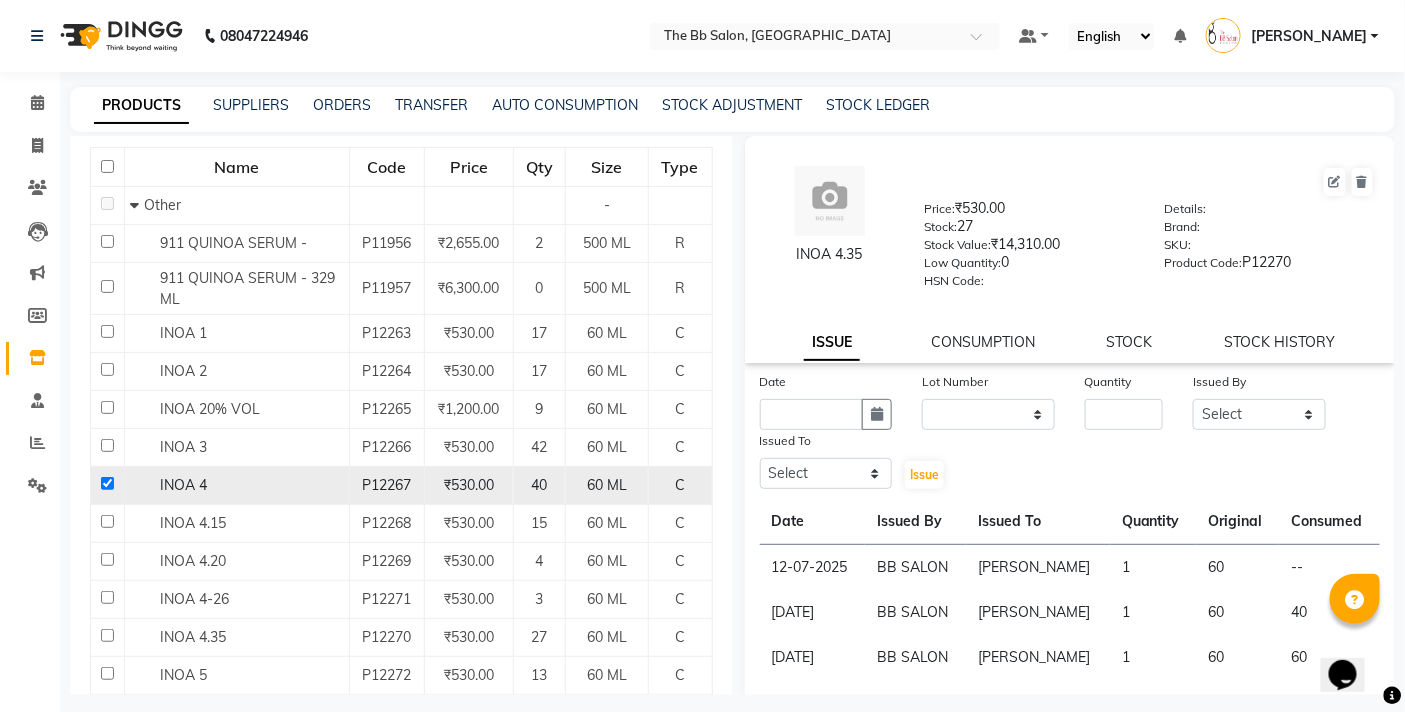 checkbox on "true" 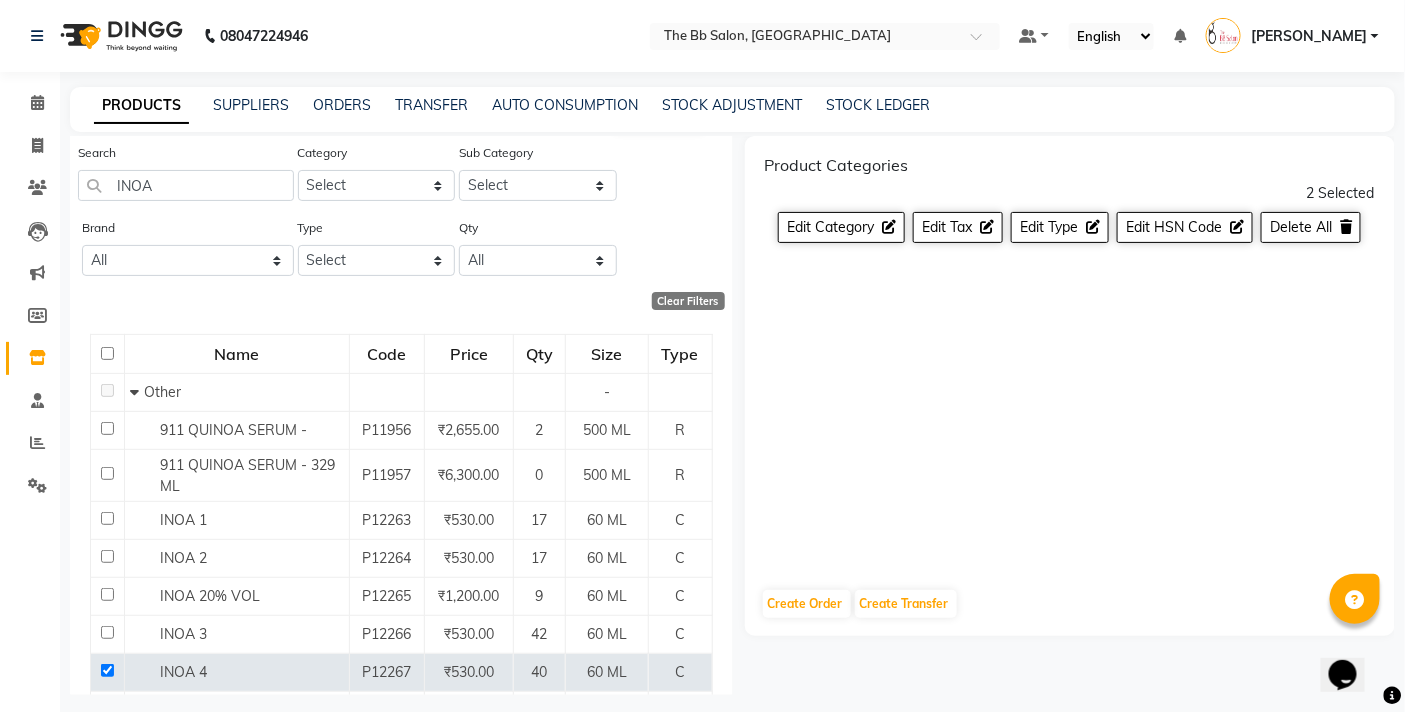 scroll, scrollTop: 0, scrollLeft: 0, axis: both 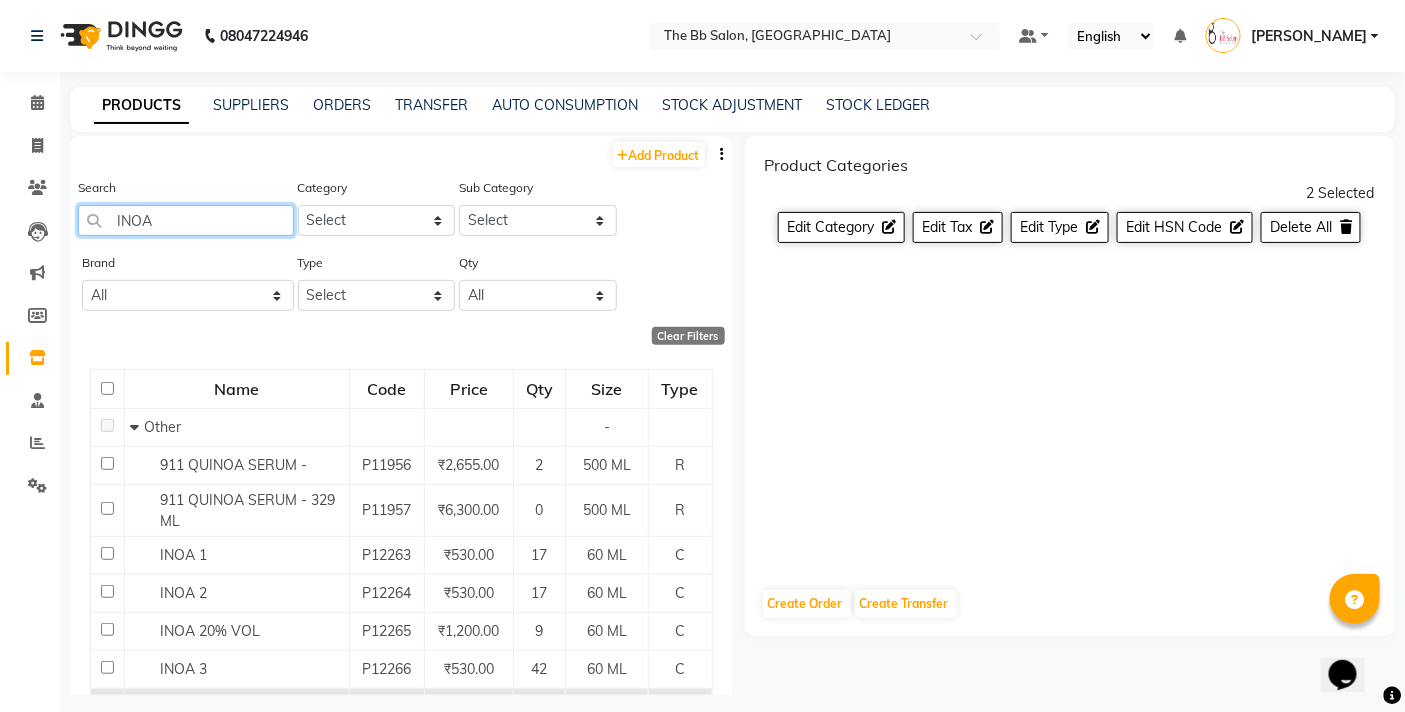 click on "INOA" 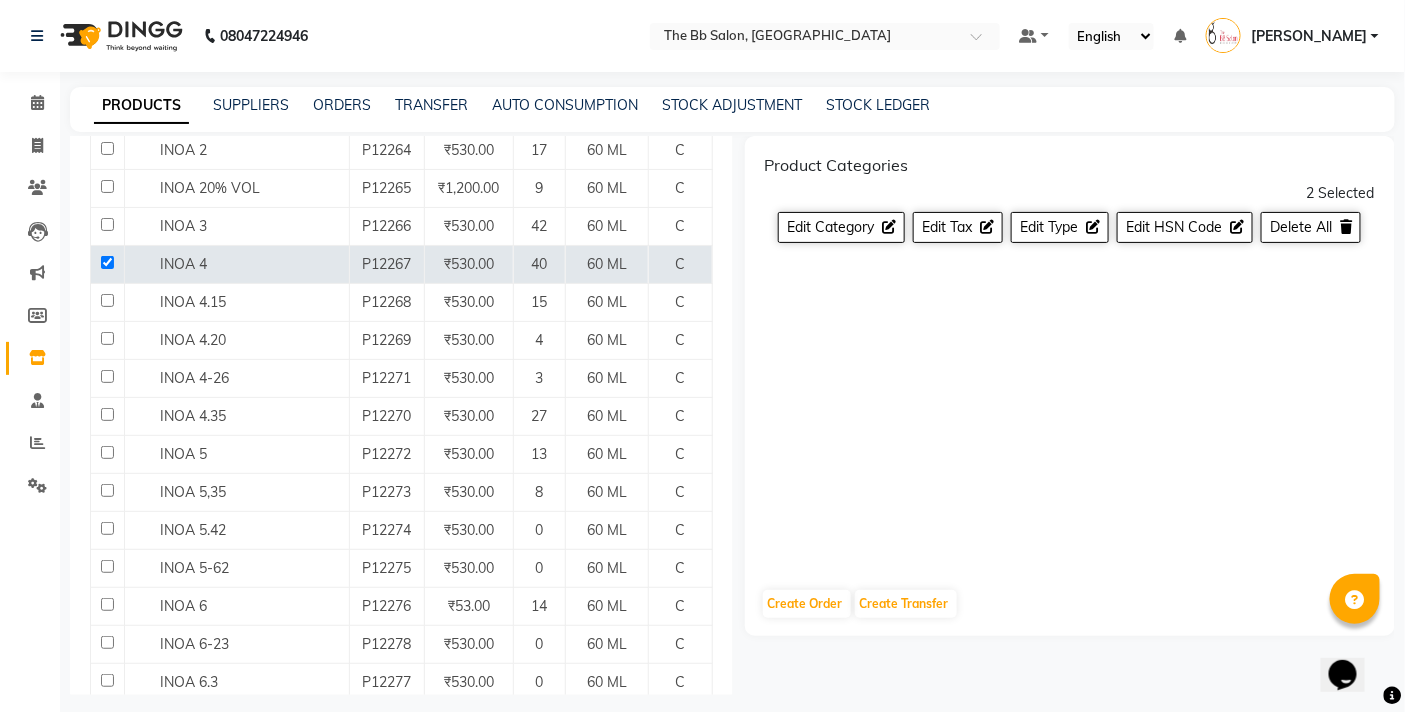 scroll, scrollTop: 444, scrollLeft: 0, axis: vertical 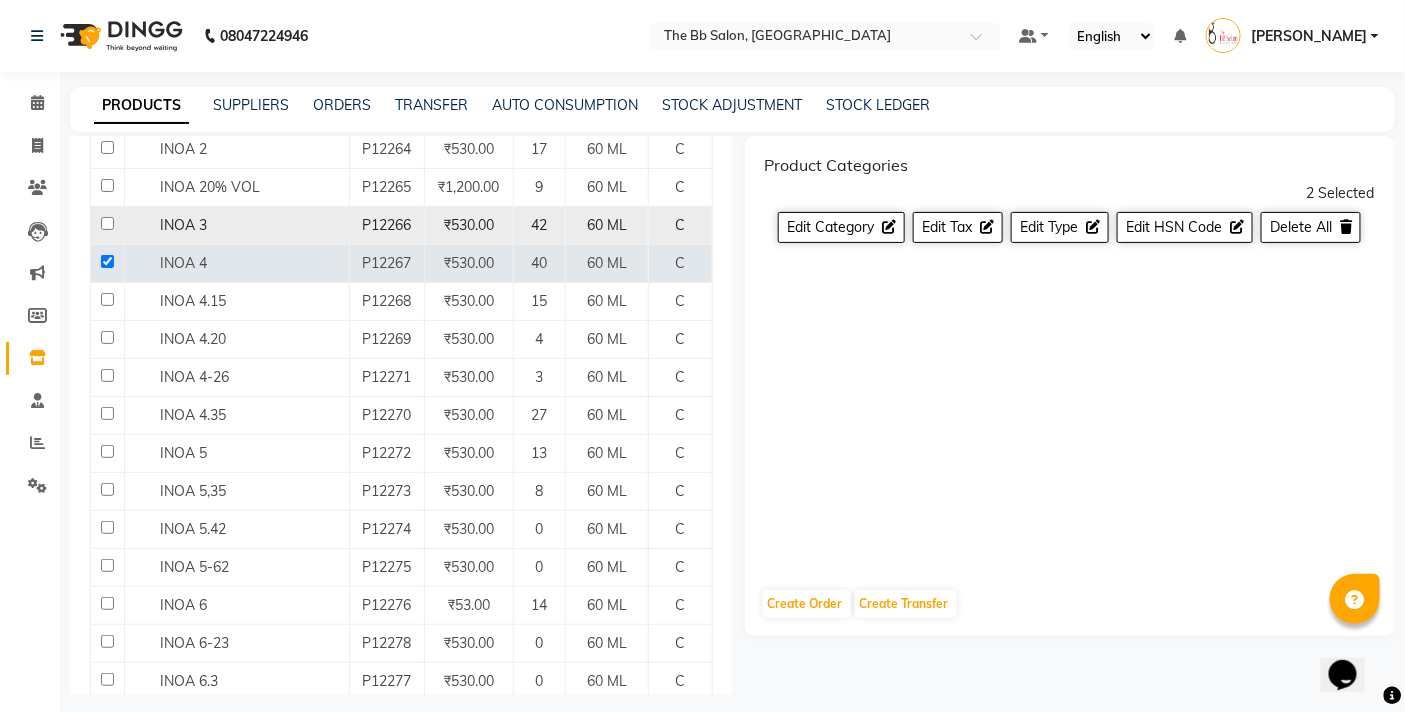 click 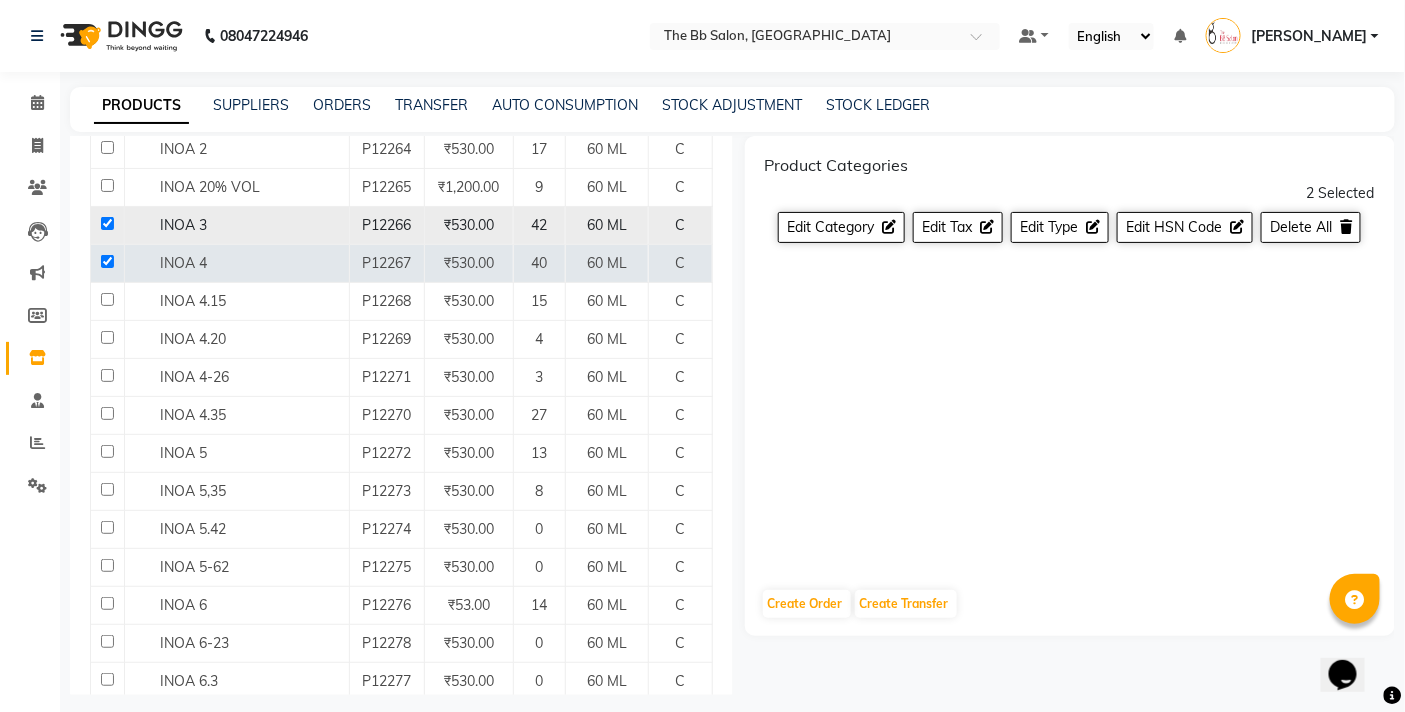 checkbox on "true" 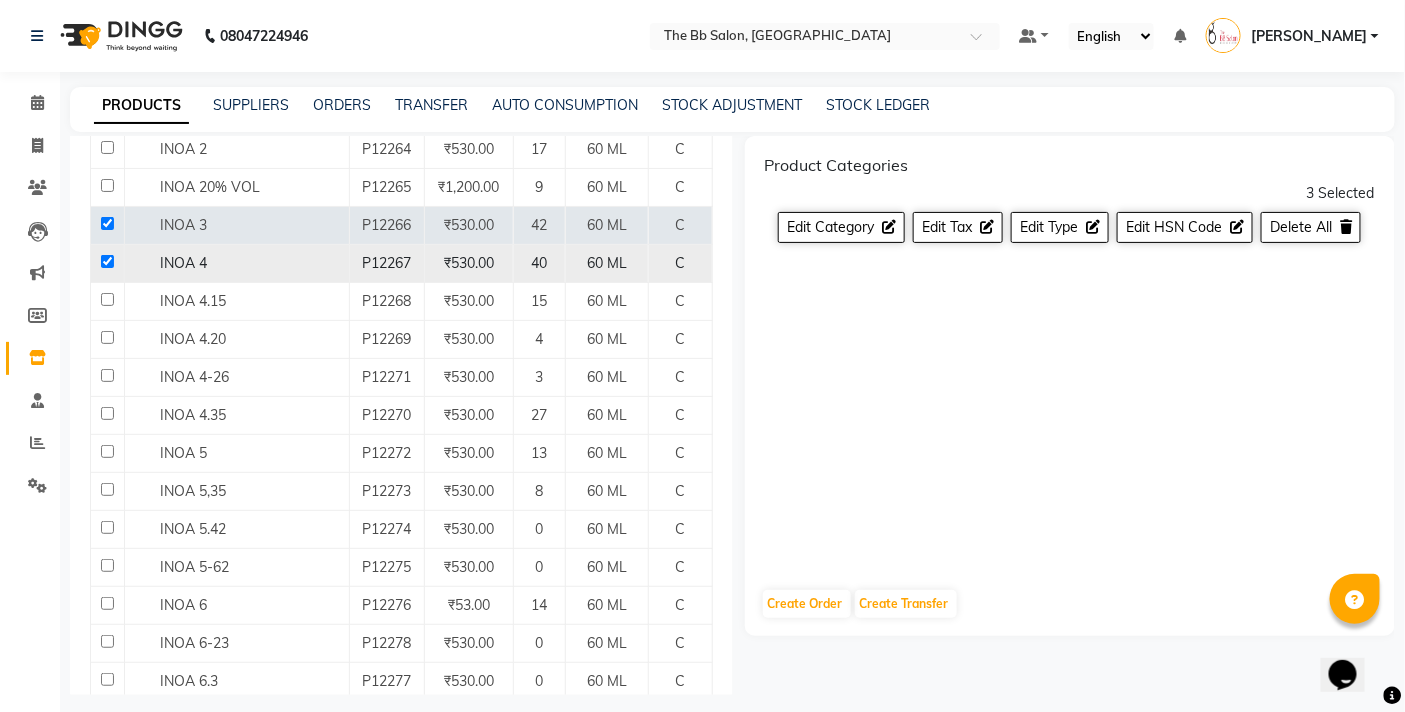 click 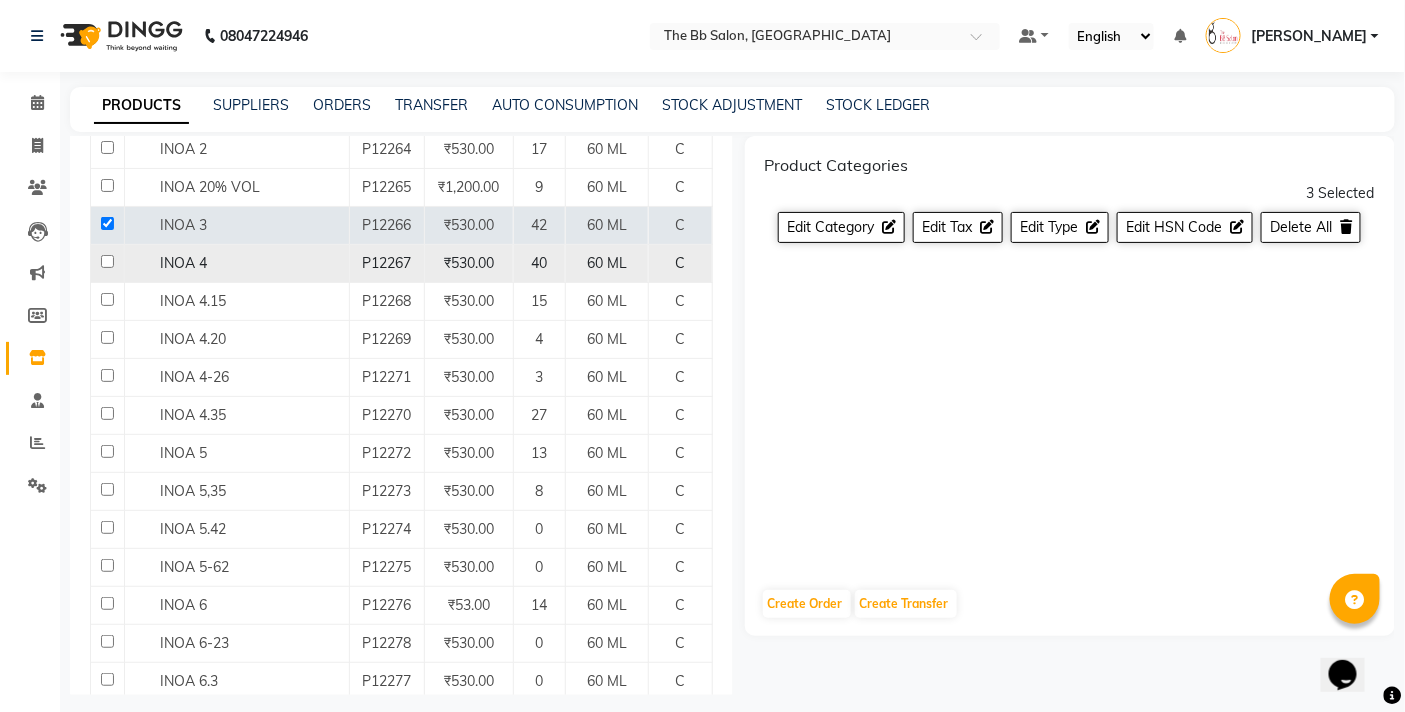 checkbox on "false" 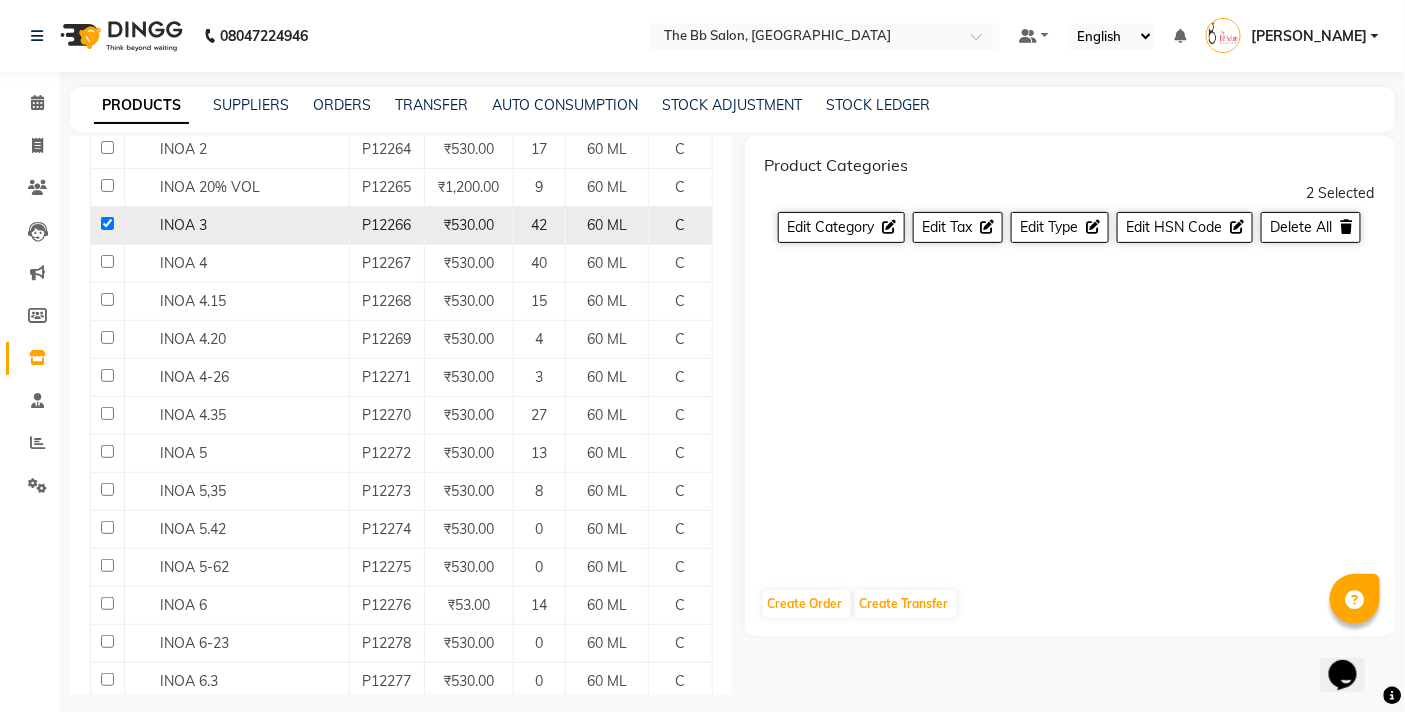 click 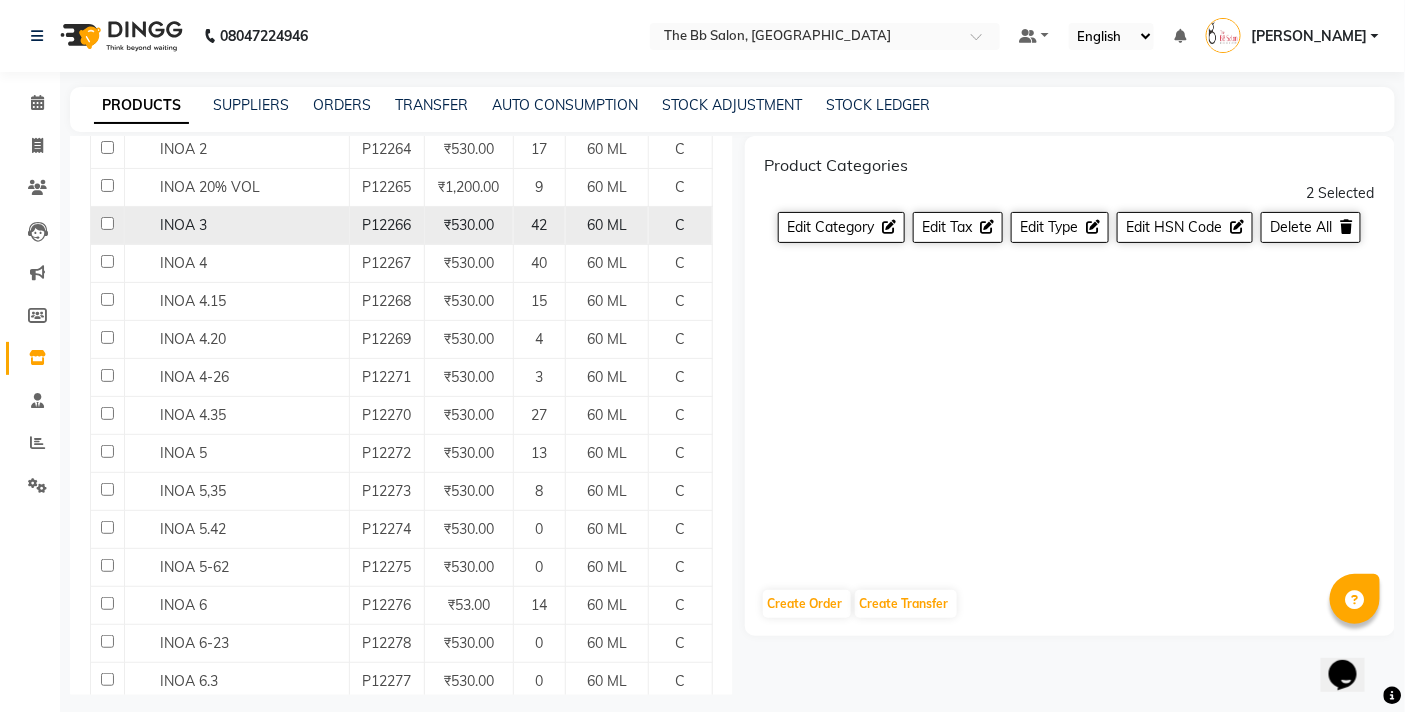 checkbox on "false" 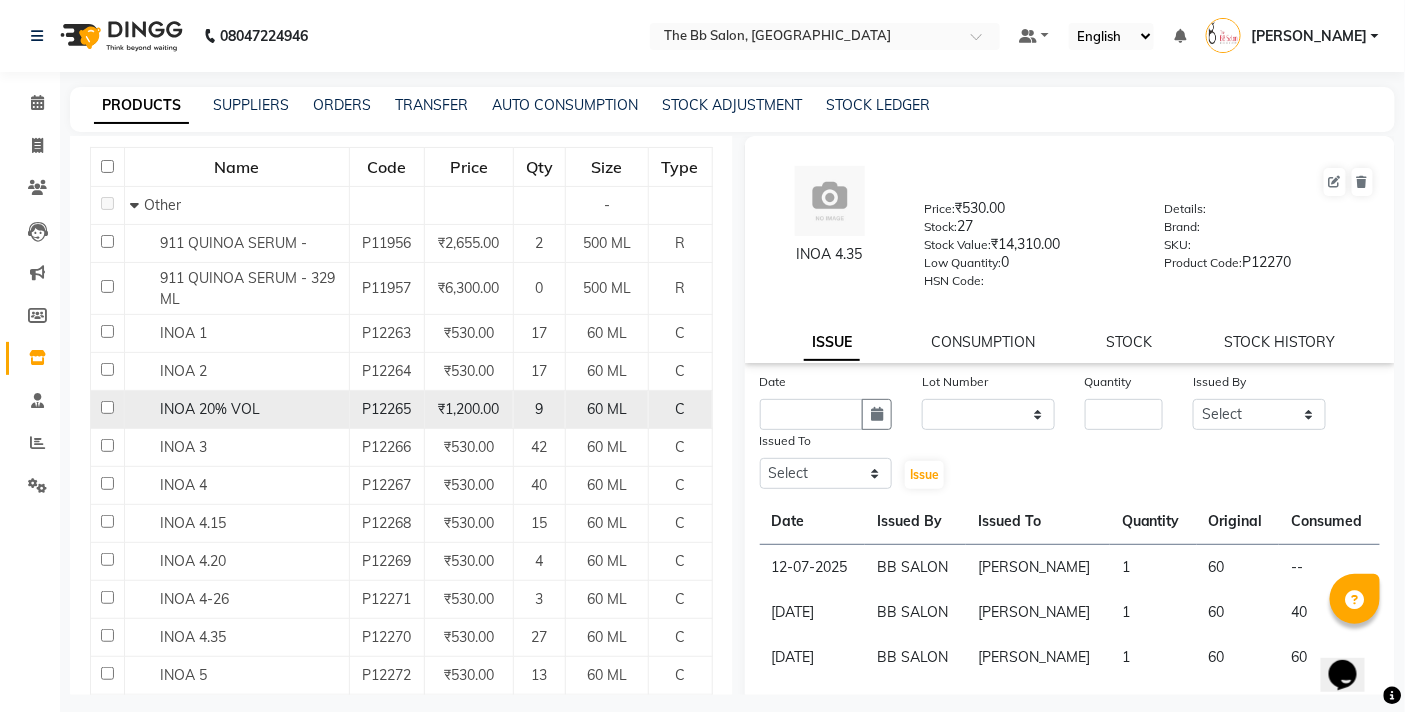 scroll, scrollTop: 111, scrollLeft: 0, axis: vertical 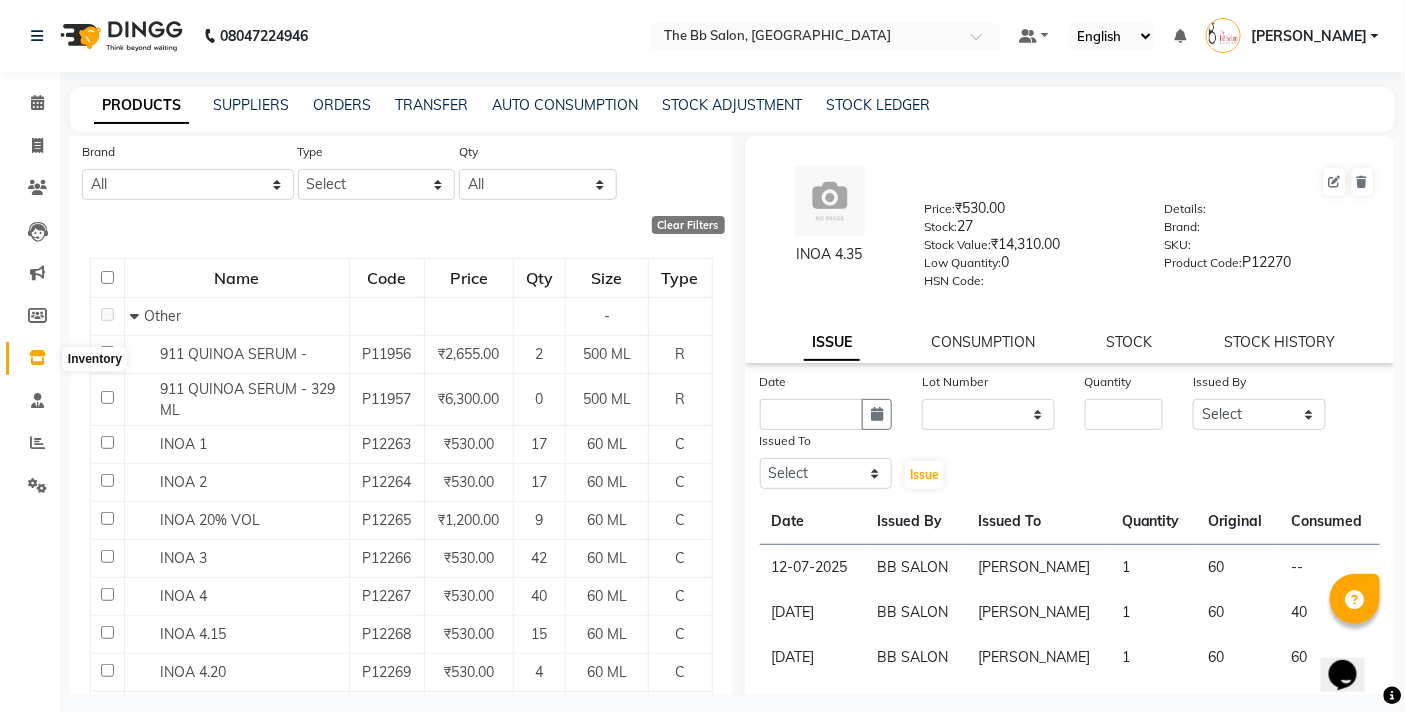 click 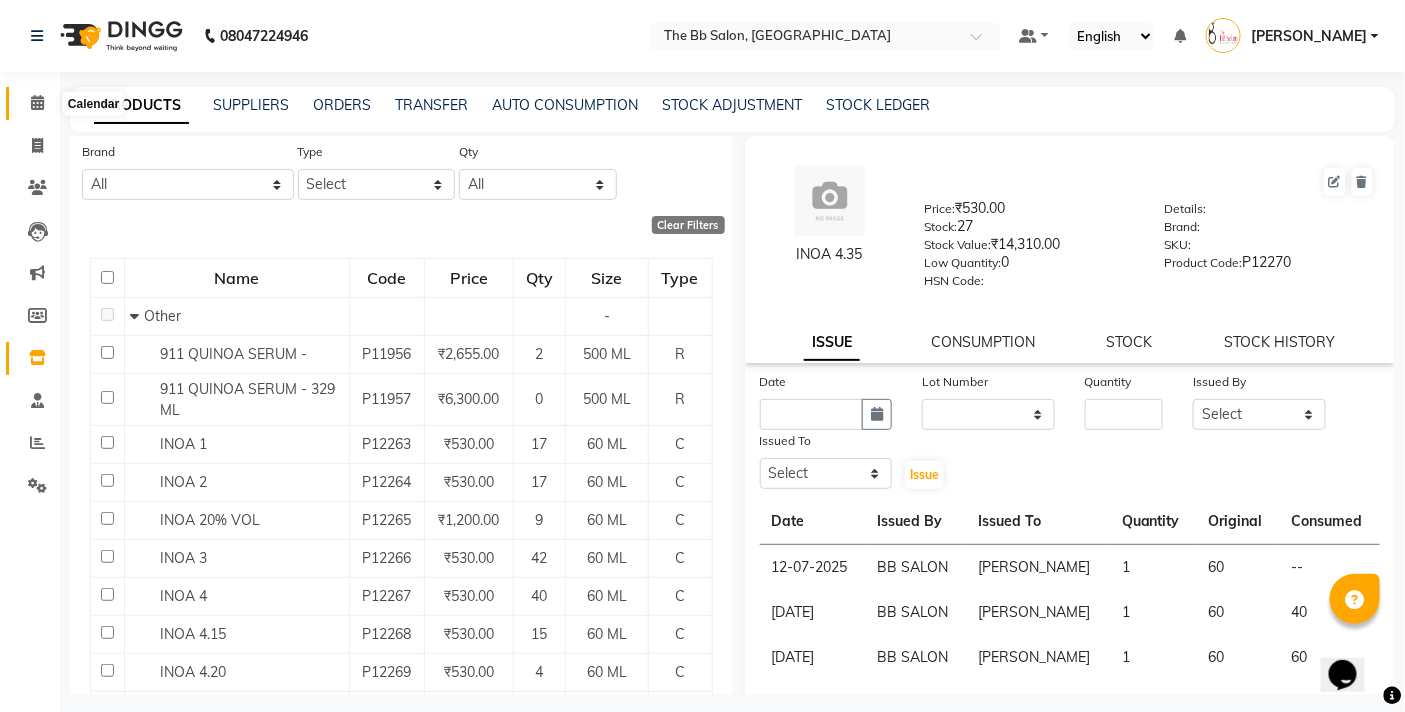 click 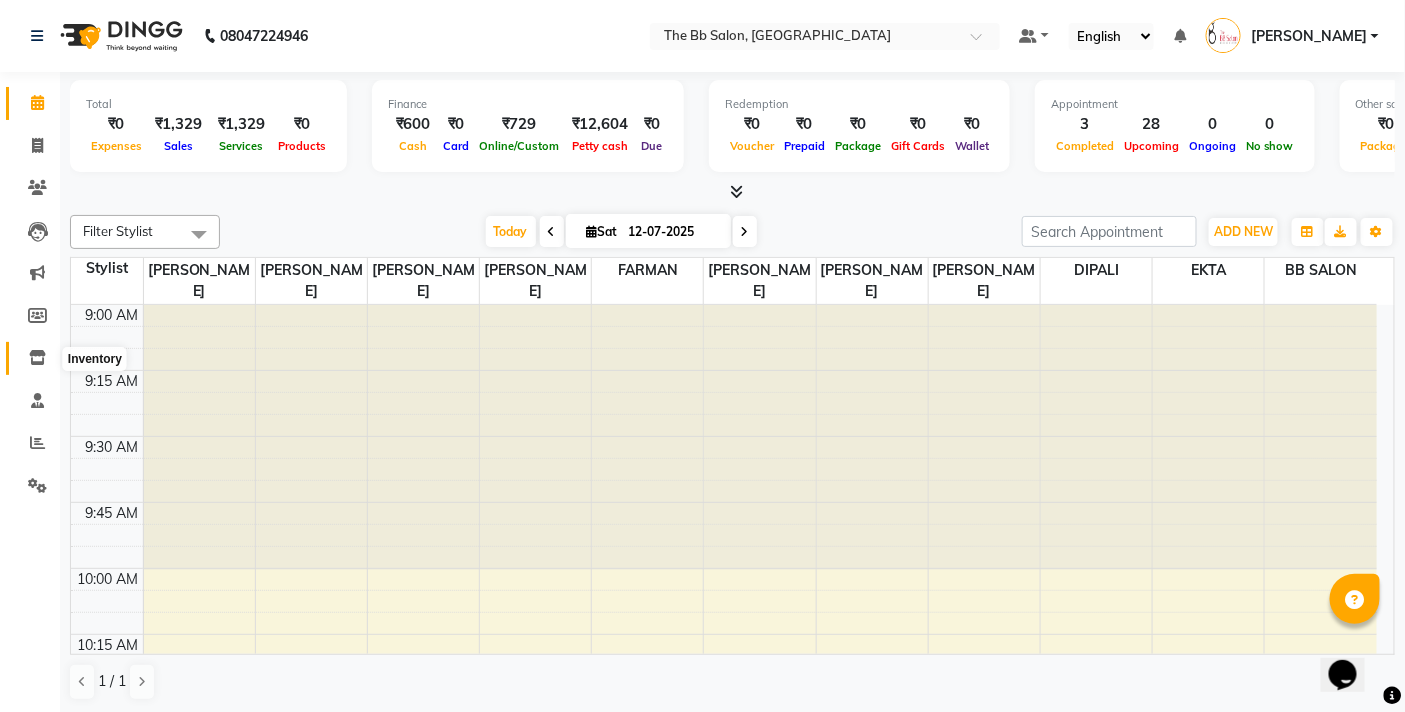 click 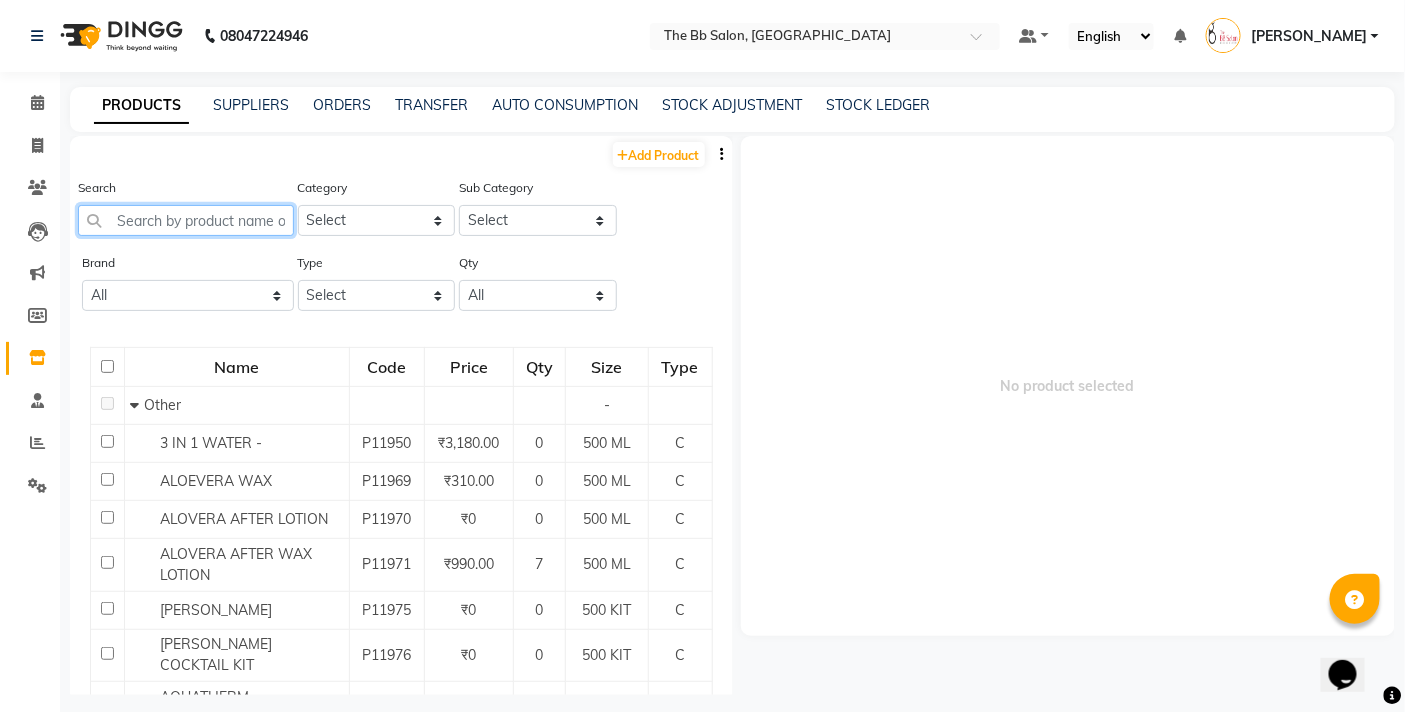 click 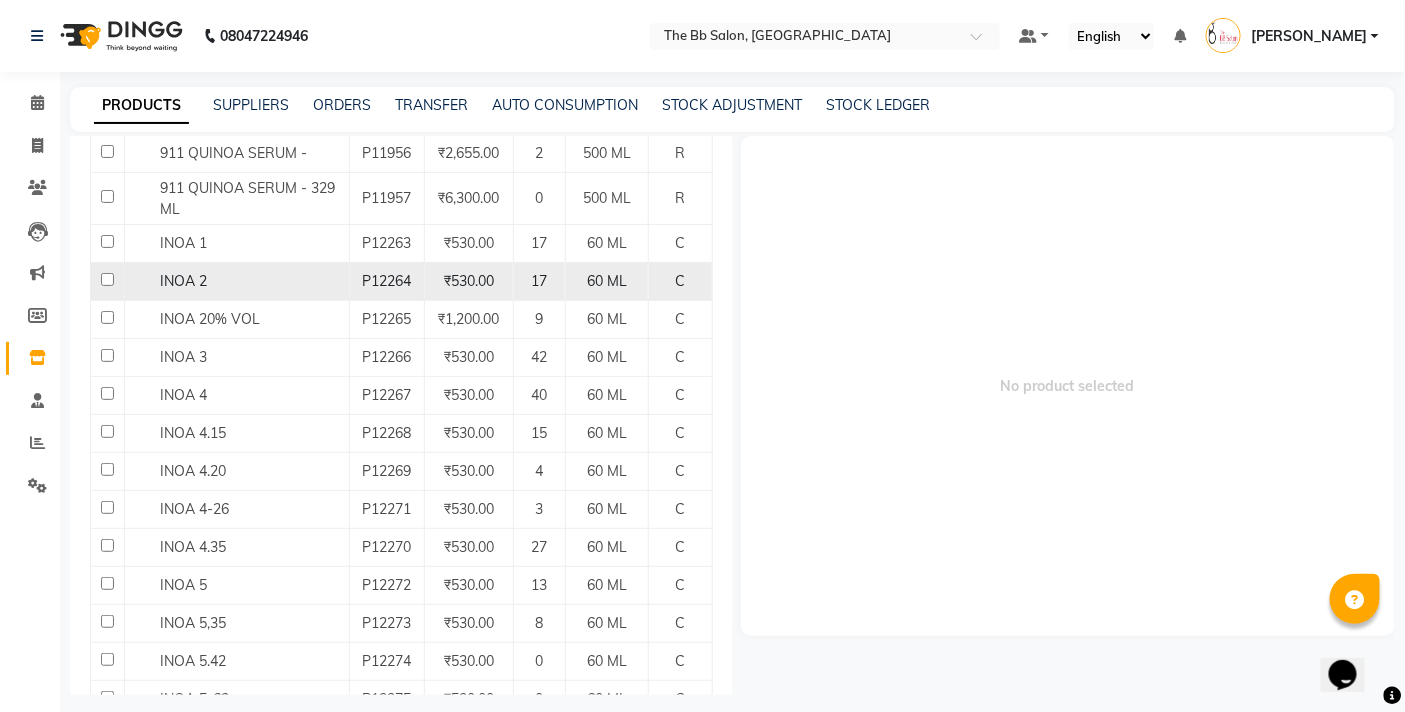 scroll, scrollTop: 333, scrollLeft: 0, axis: vertical 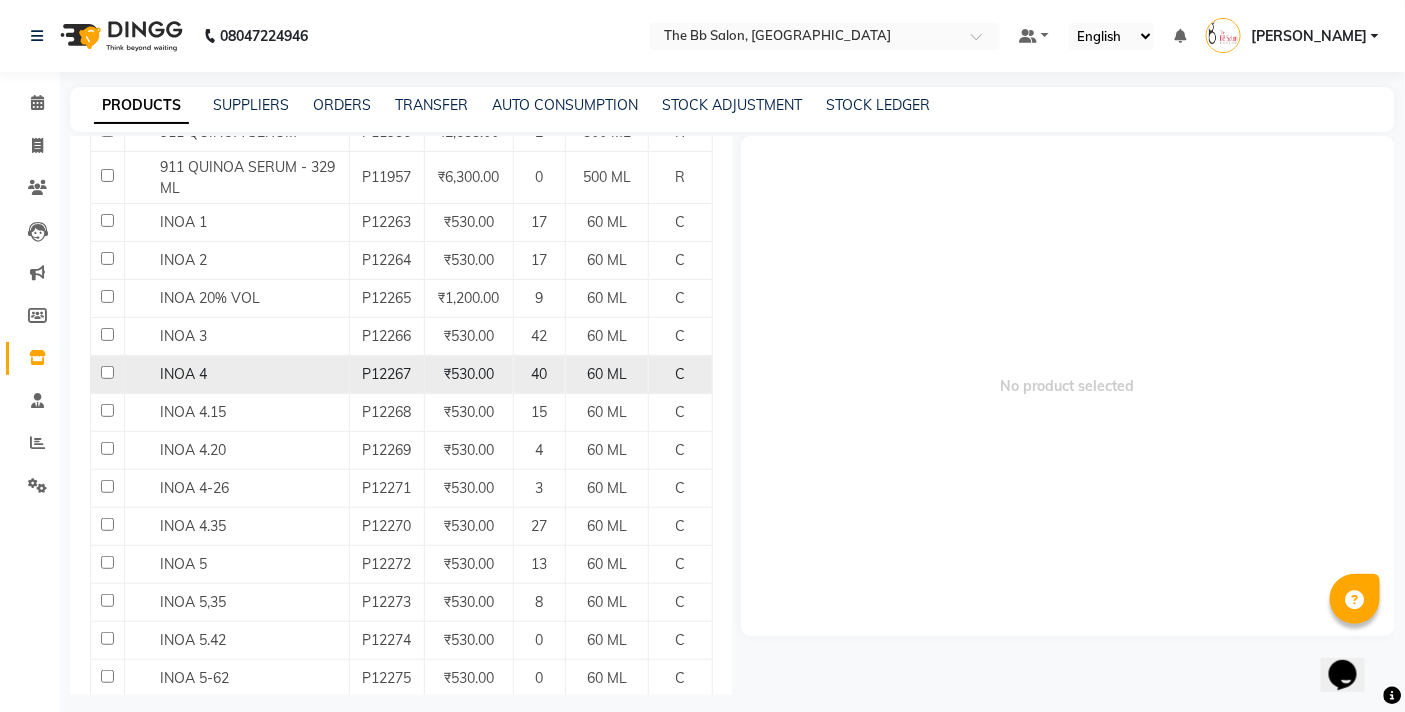 type on "INOA" 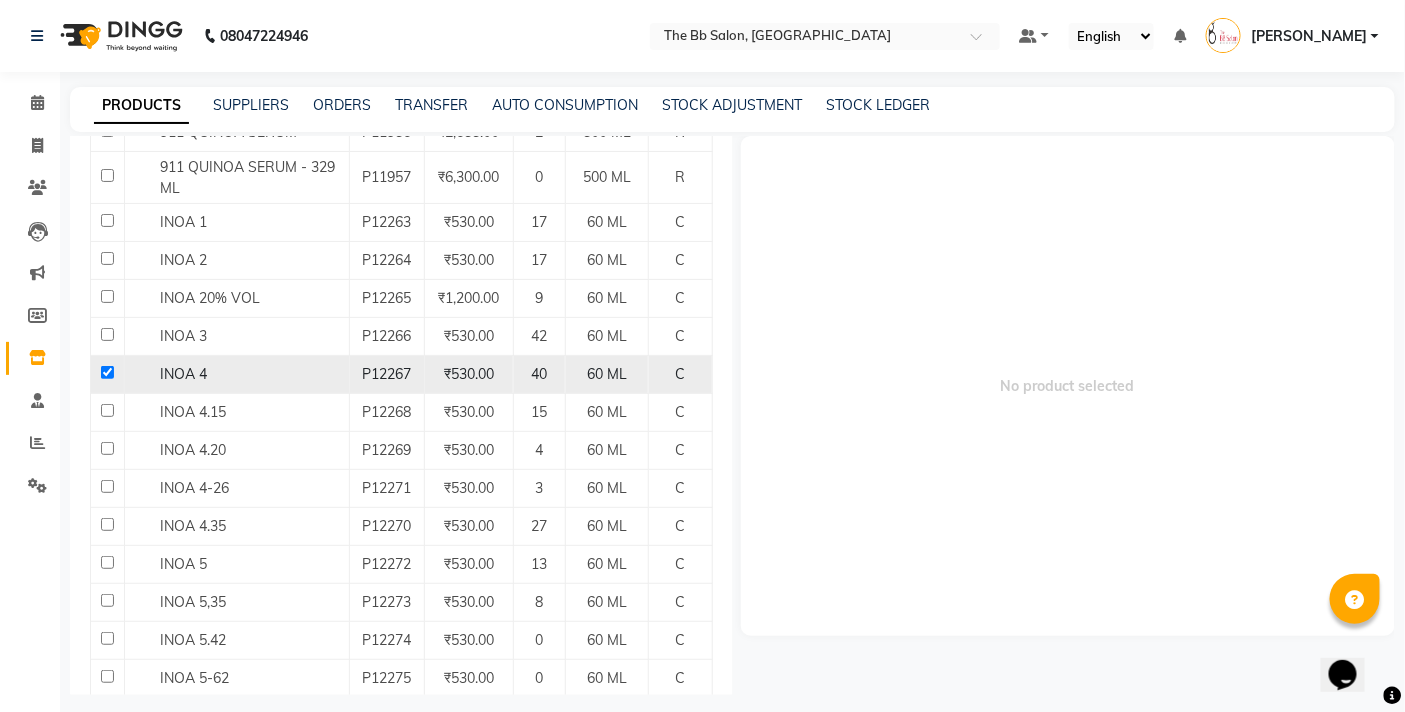 checkbox on "true" 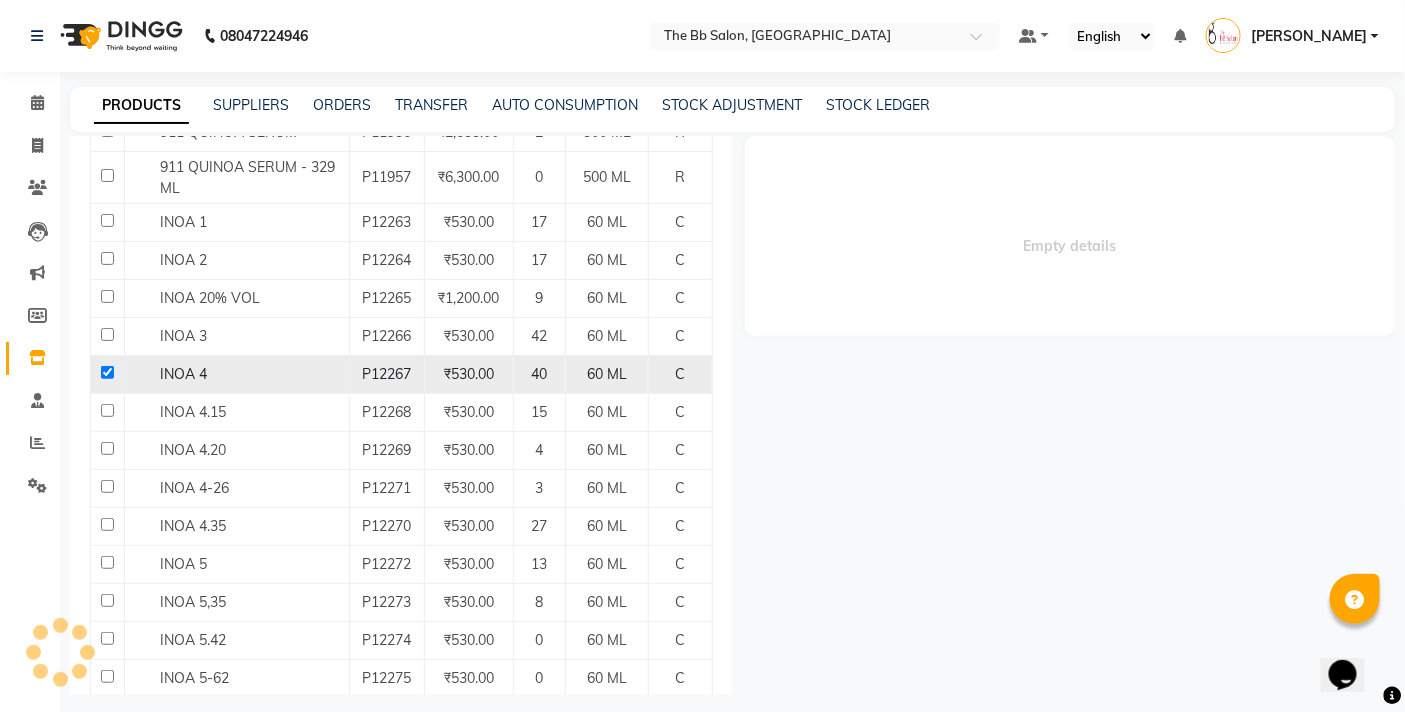 select 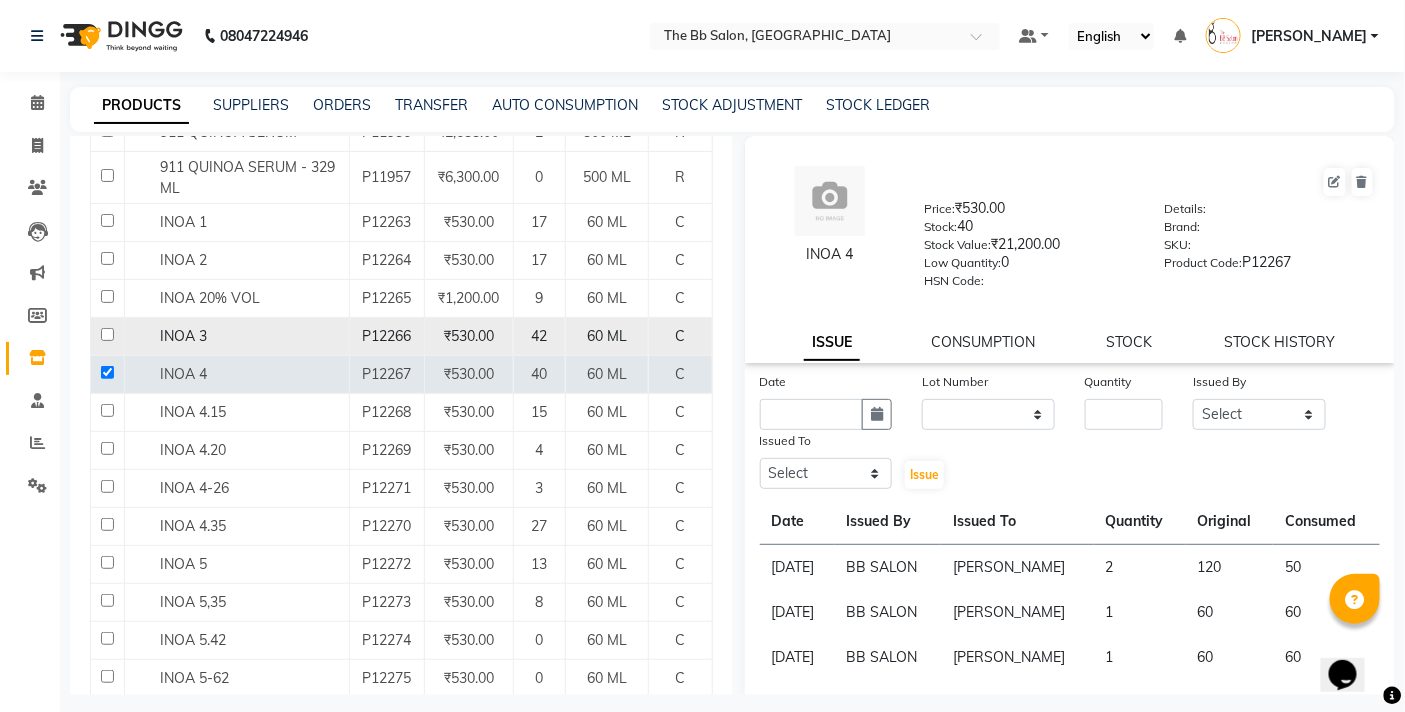 click 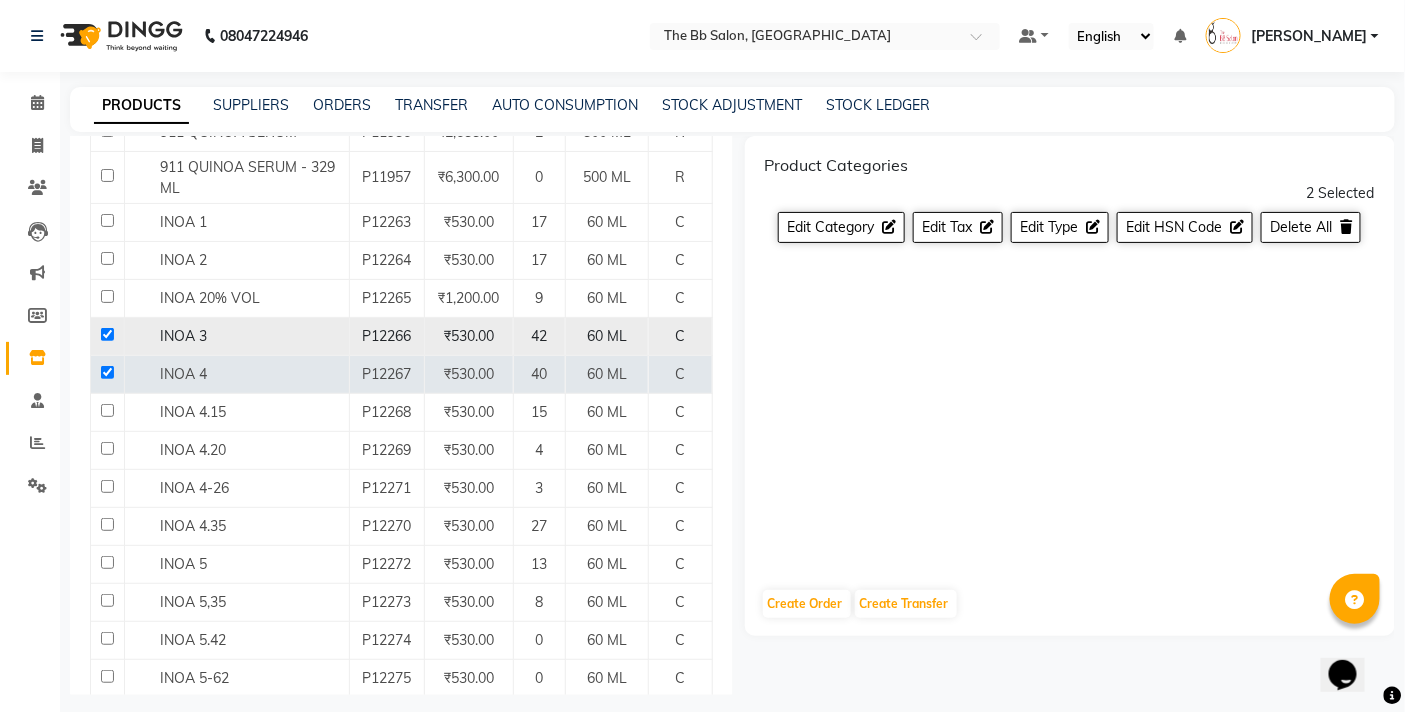click 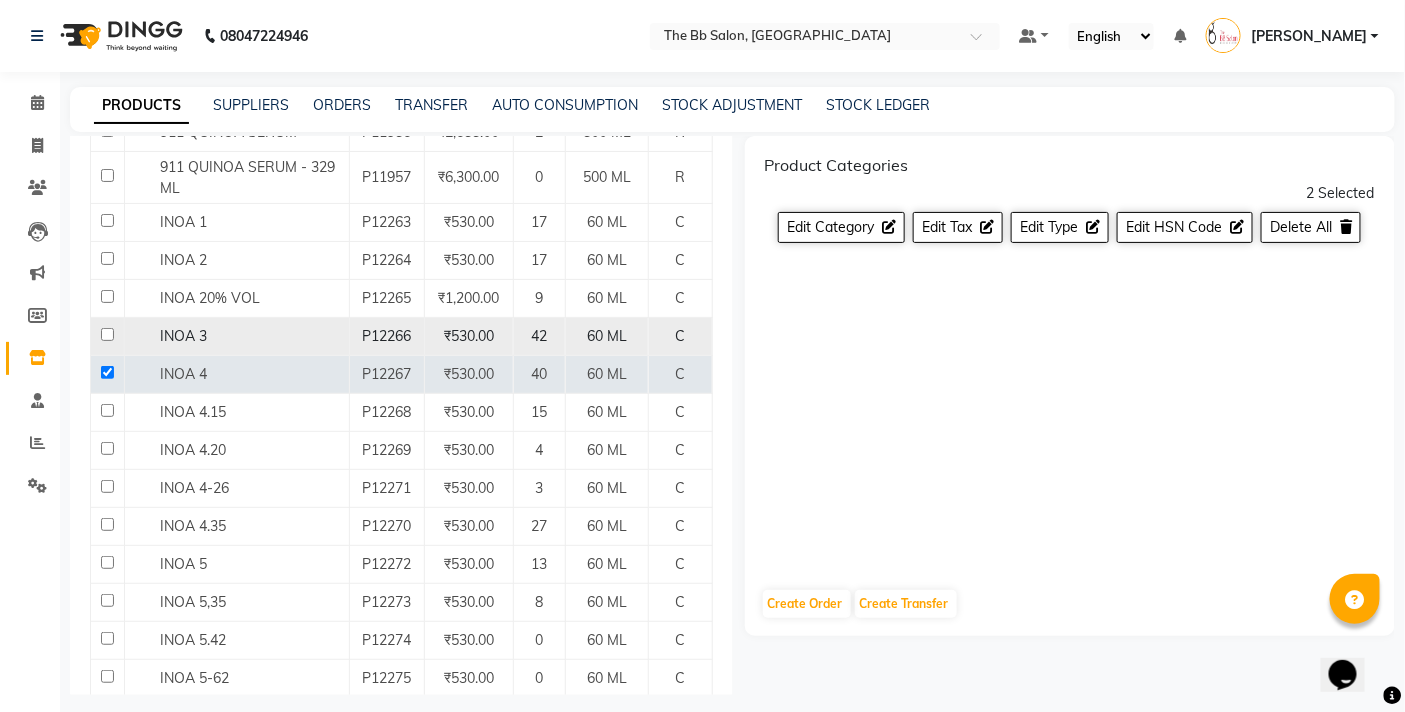 checkbox on "false" 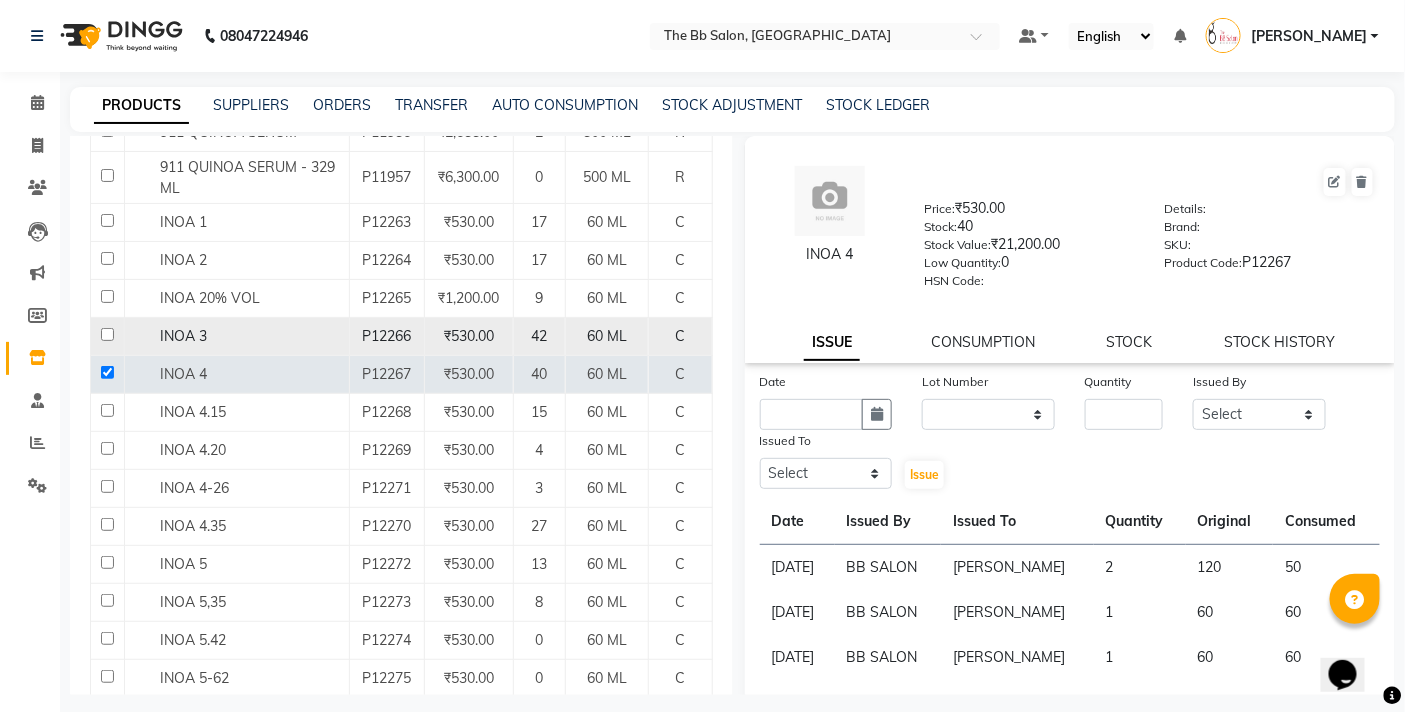 click 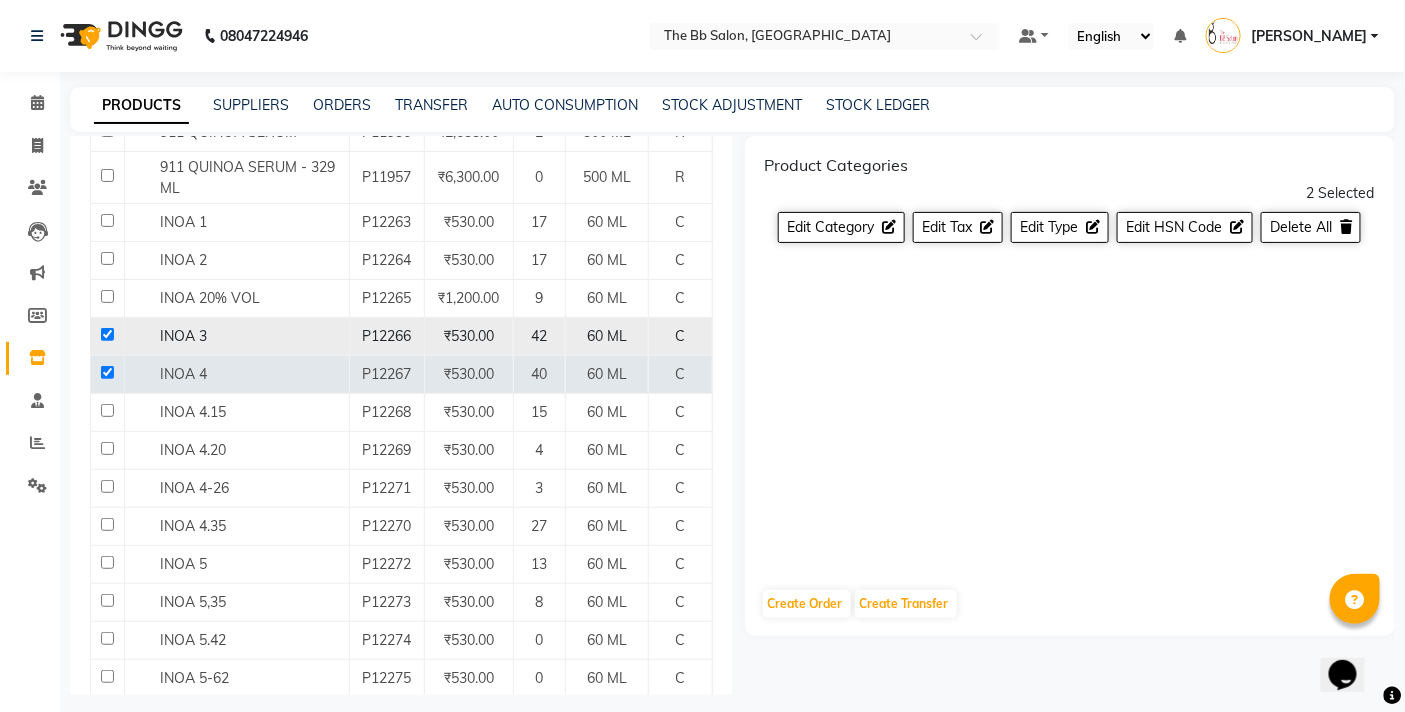 click 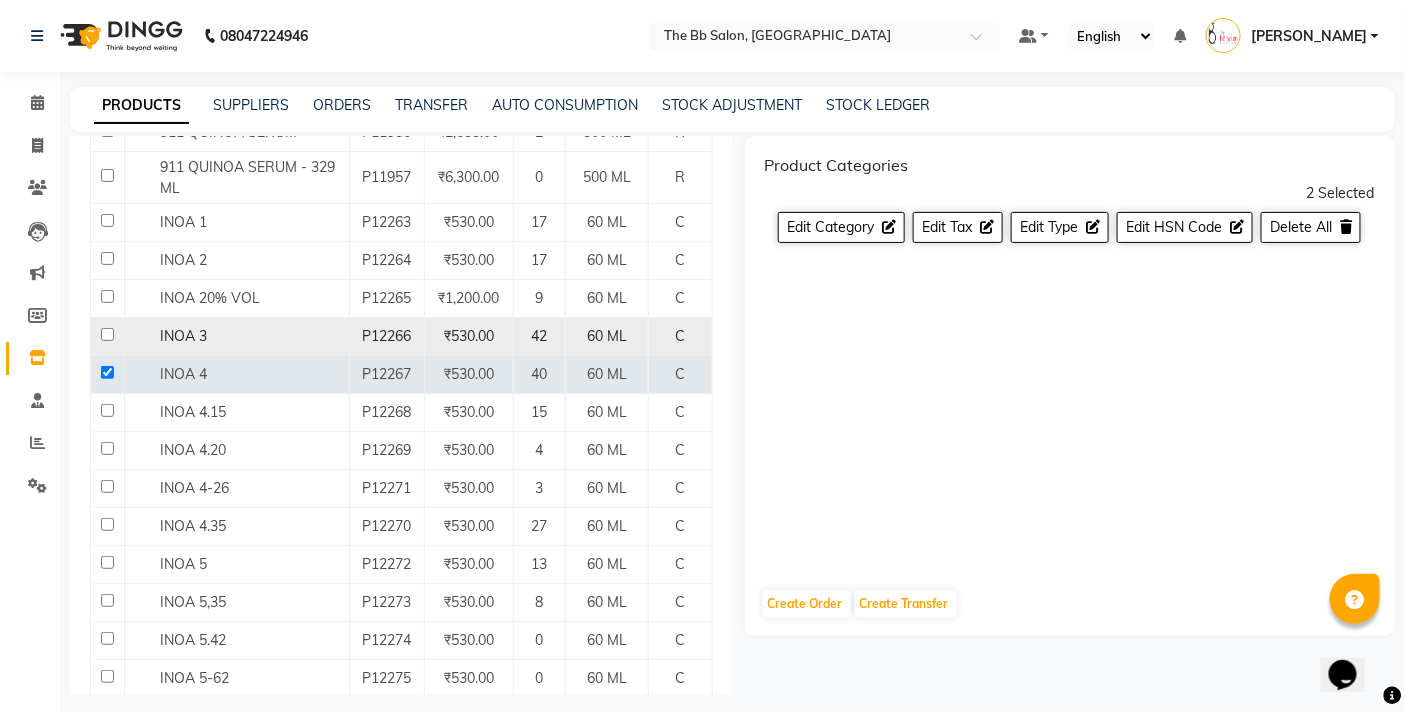 checkbox on "false" 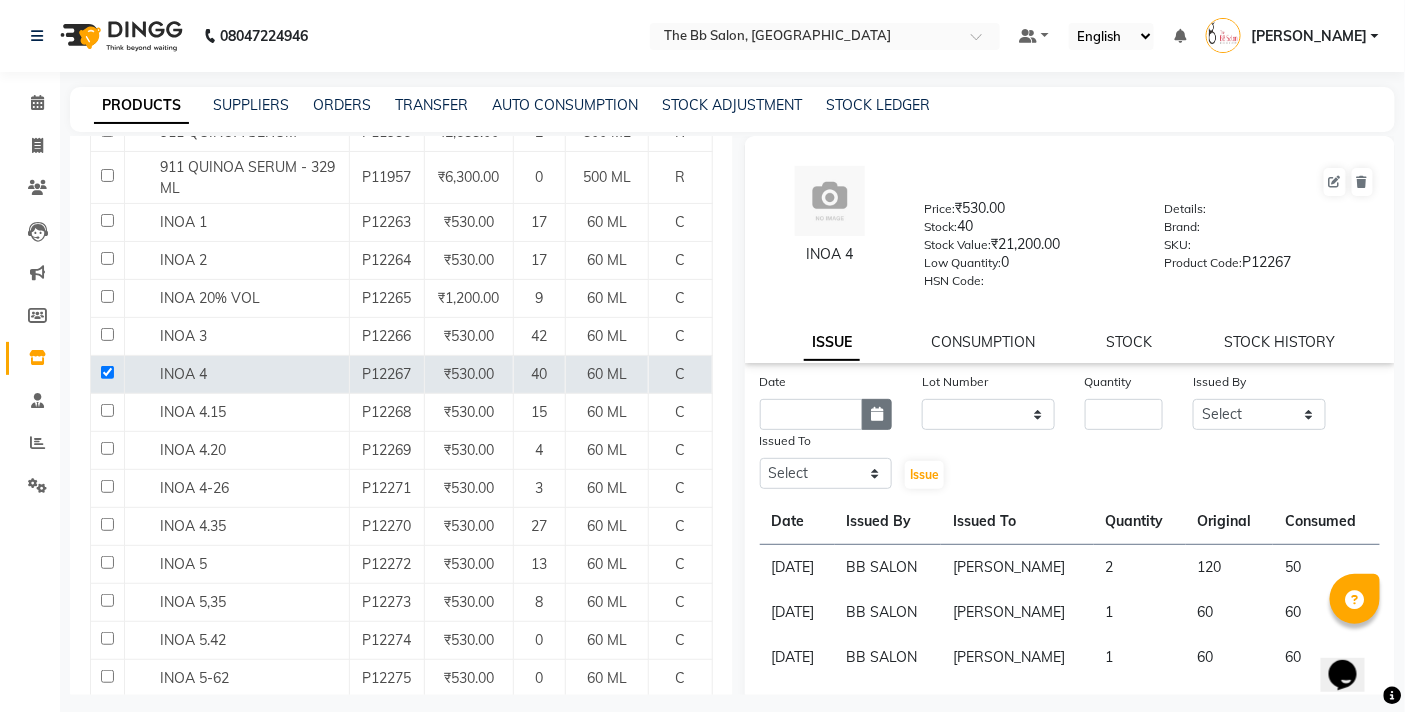 click 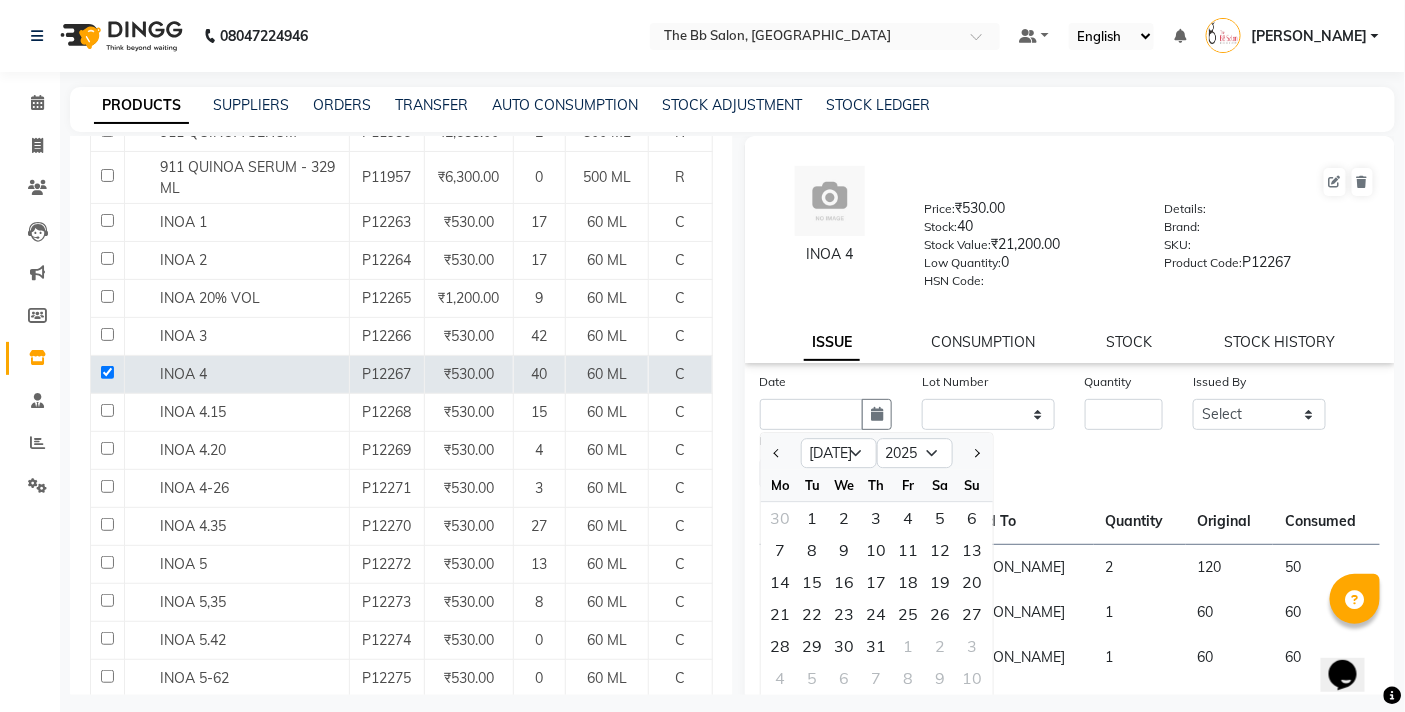click on "PRODUCTS SUPPLIERS ORDERS TRANSFER AUTO CONSUMPTION STOCK ADJUSTMENT STOCK LEDGER  Add Product  Search INOA Category Select Hair Makeup Personal Care Appliances [PERSON_NAME] Waxing Disposable Threading Hands and Feet Beauty Planet [MEDICAL_DATA] Cadiveu Casmara Cheryls Loreal Olaplex Old Other Sub Category Select Brand All Biotop Null Type Select Both Retail Consumable Qty All Low Out Of Stock  Clear Filters  Name Code Price Qty Size Type   Other - 911 QUINOA SERUM - P11956 ₹2,655.00 2 500 ML R 911 QUINOA SERUM - 329 ML P11957 ₹6,300.00 0 500 [PERSON_NAME] 1 P12263 ₹530.00 17 60 [PERSON_NAME] 2 P12264 ₹530.00 17 60 [PERSON_NAME] 20% VOL P12265 ₹1,200.00 9 60 [PERSON_NAME] 3 P12266 ₹530.00 42 60 [PERSON_NAME] 4 P12267 ₹530.00 40 60 [PERSON_NAME] 4.15 P12268 ₹530.00 15 60 [PERSON_NAME] 4.20 P12269 ₹530.00 4 60 [PERSON_NAME] 4-26 P12271 ₹530.00 3 60 [PERSON_NAME] 4.35 P12270 ₹530.00 27 60 [PERSON_NAME] 5 P12272 ₹530.00 13 60 [PERSON_NAME] 5,35 P12273 ₹530.00 8 60 [PERSON_NAME] 5.42 P12274 ₹530.00 0 60 [PERSON_NAME] 5-62 P12275 ₹530.00 0 60 ML C 14 C" 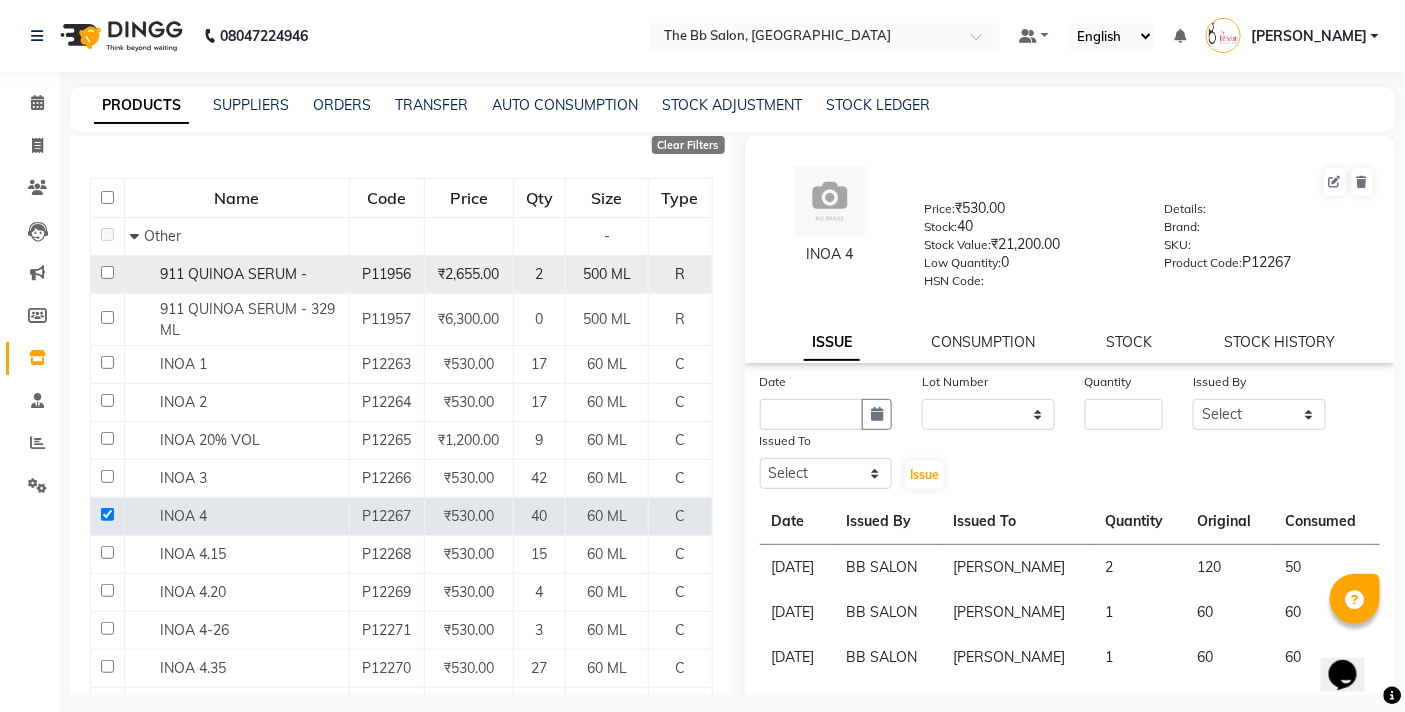 scroll, scrollTop: 222, scrollLeft: 0, axis: vertical 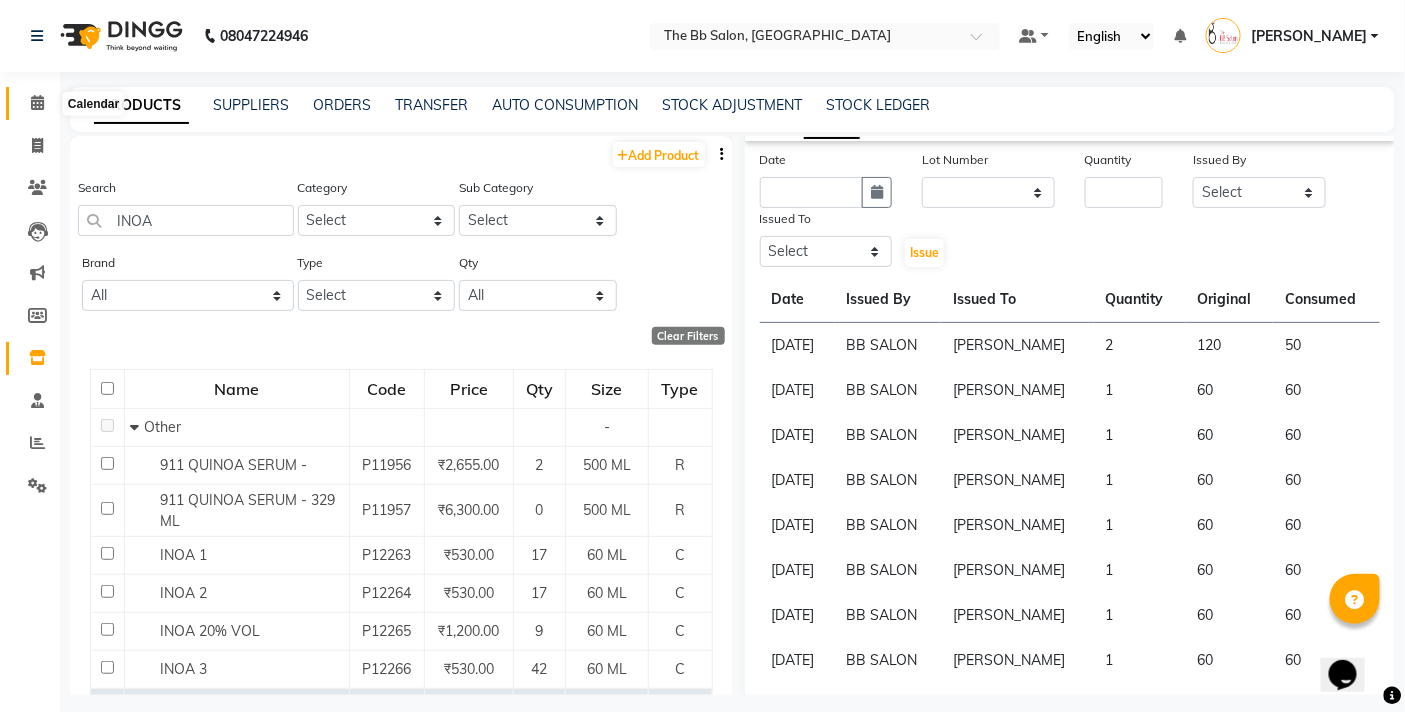 click 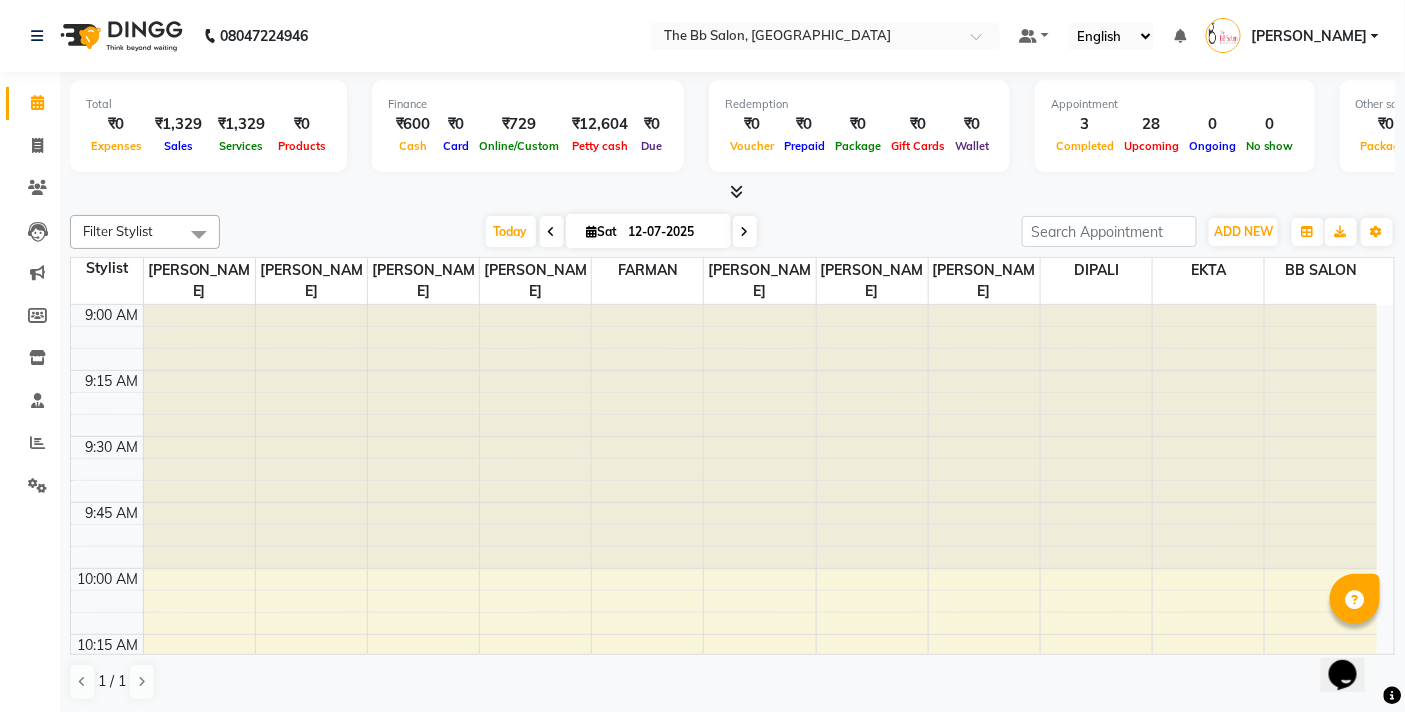 scroll, scrollTop: 1, scrollLeft: 0, axis: vertical 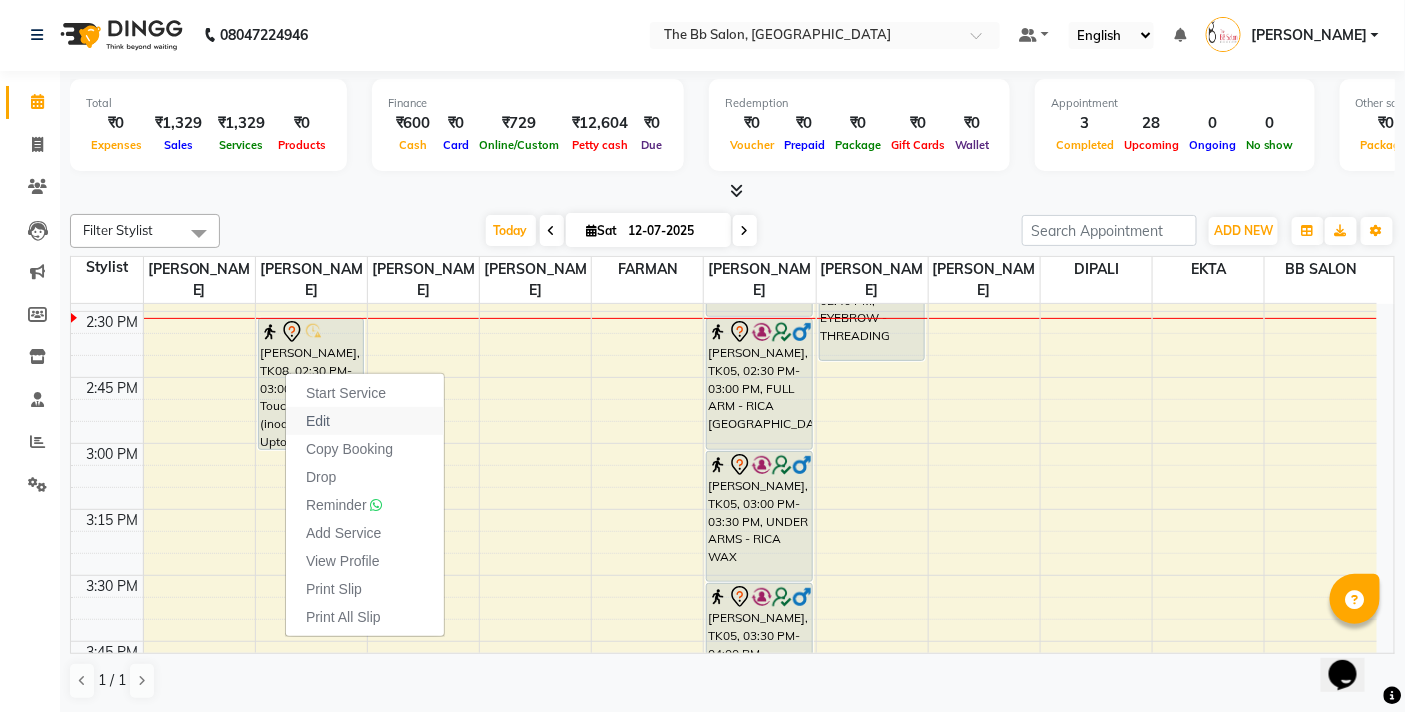 click on "Edit" at bounding box center (318, 421) 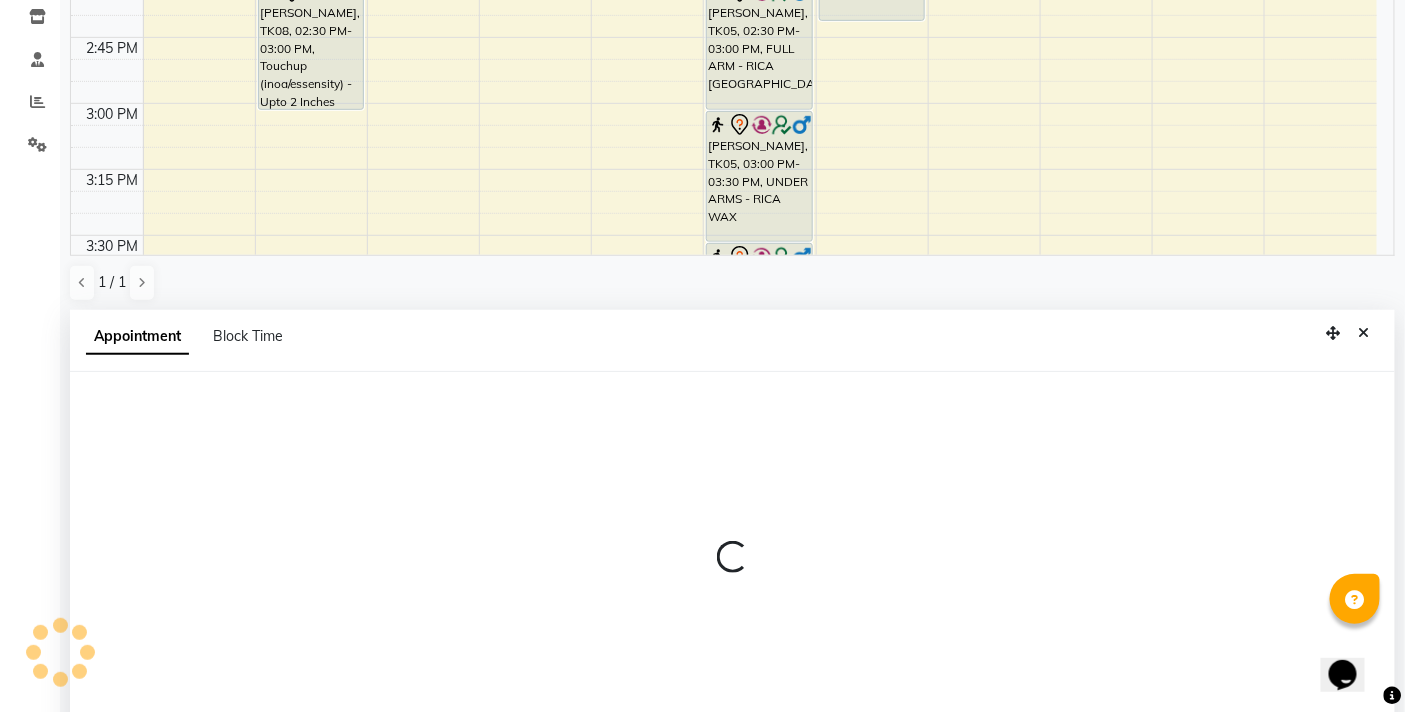 scroll, scrollTop: 392, scrollLeft: 0, axis: vertical 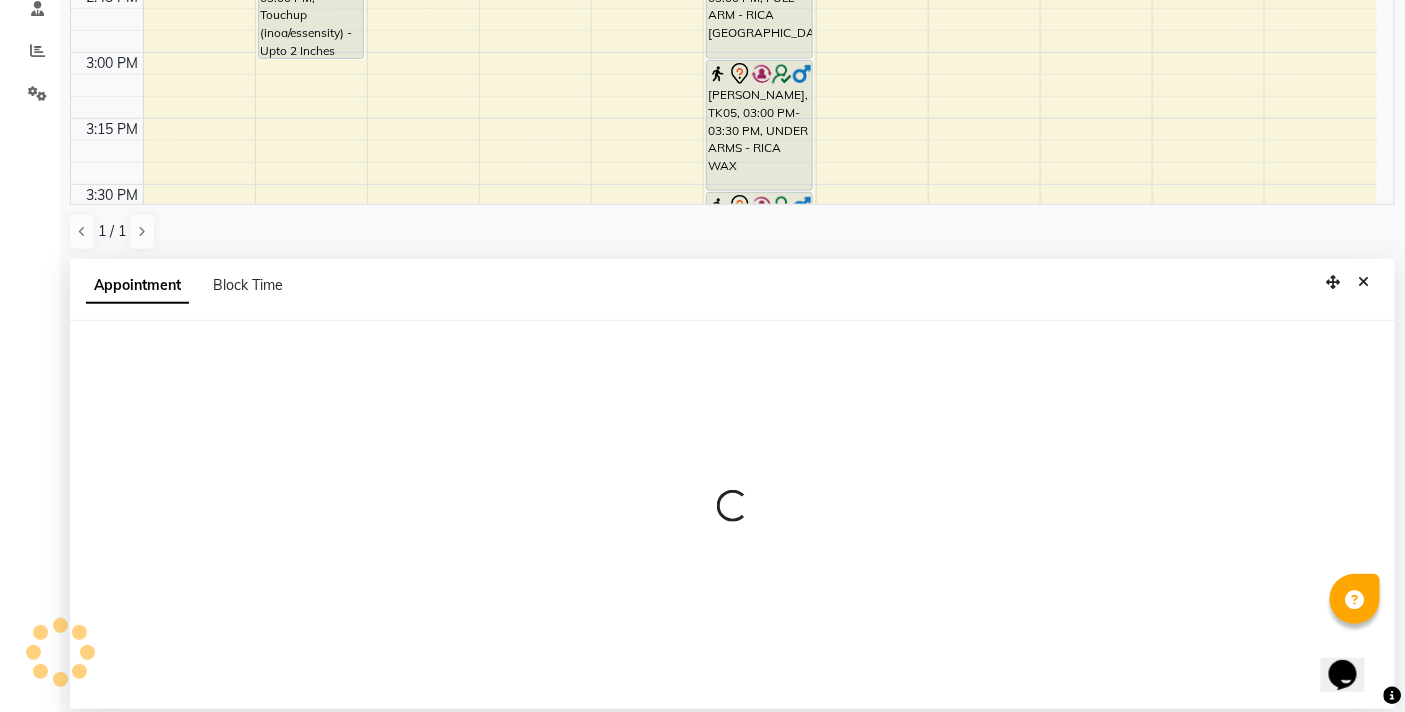 select on "tentative" 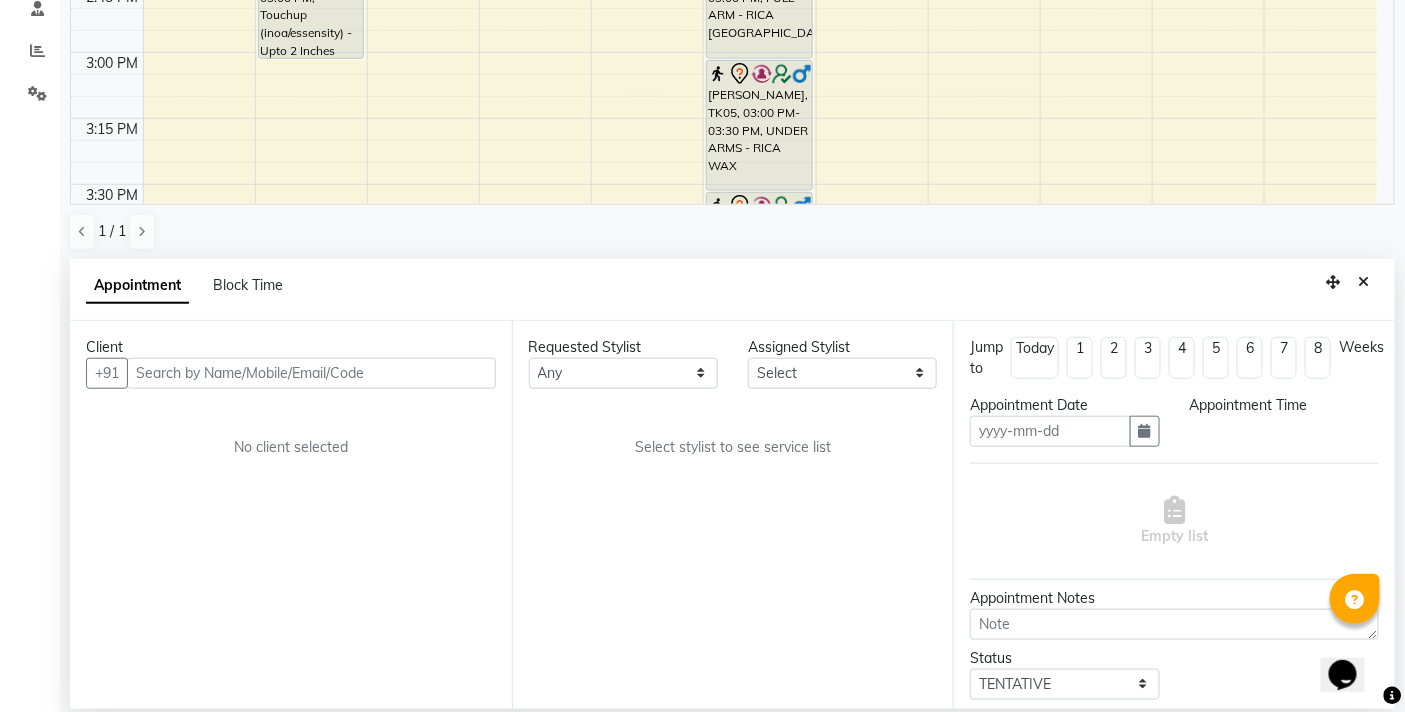 type on "12-07-2025" 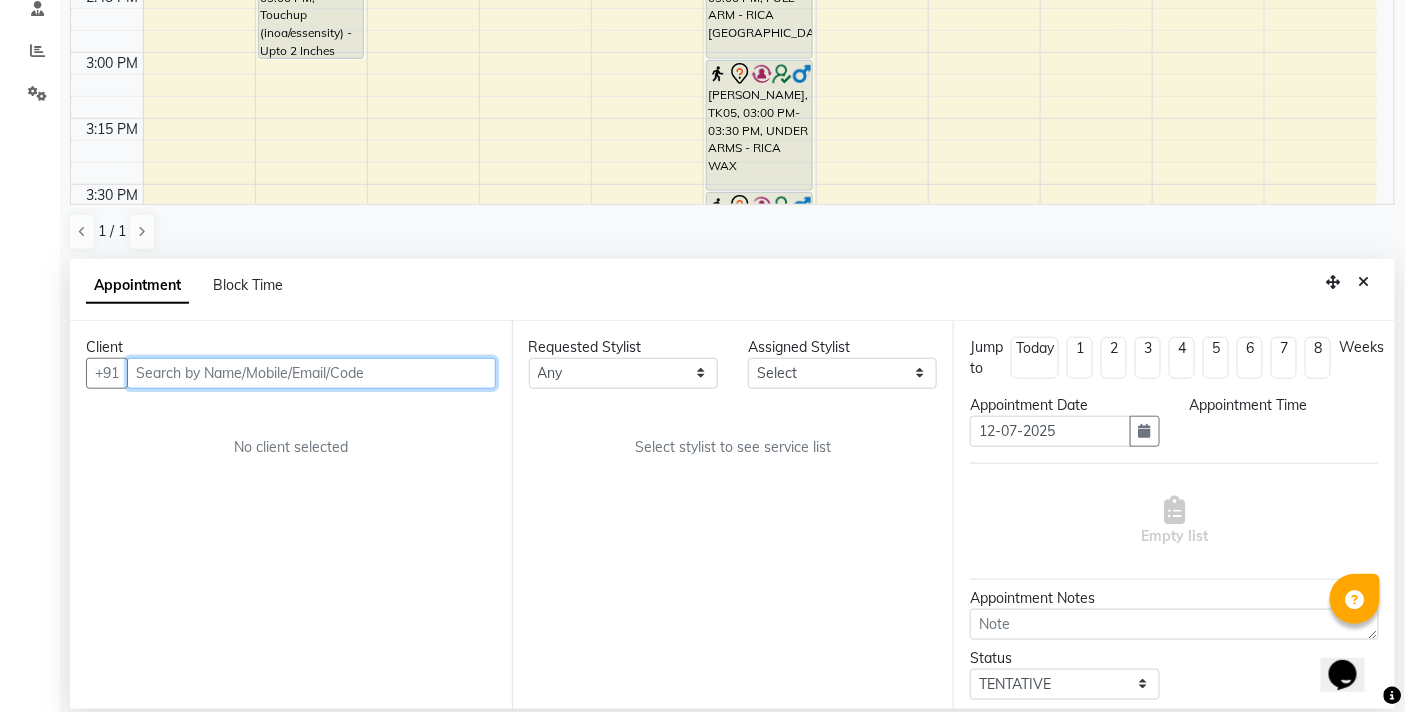 select on "83658" 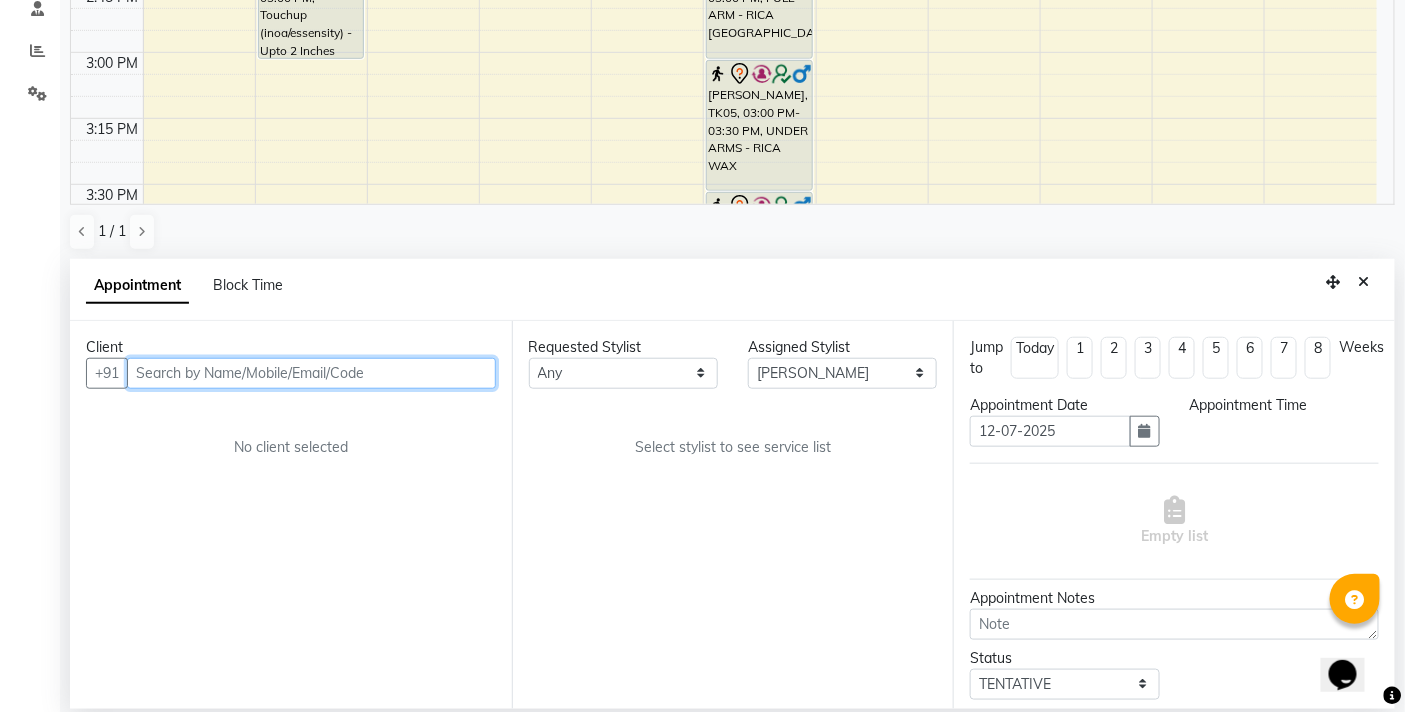 select on "870" 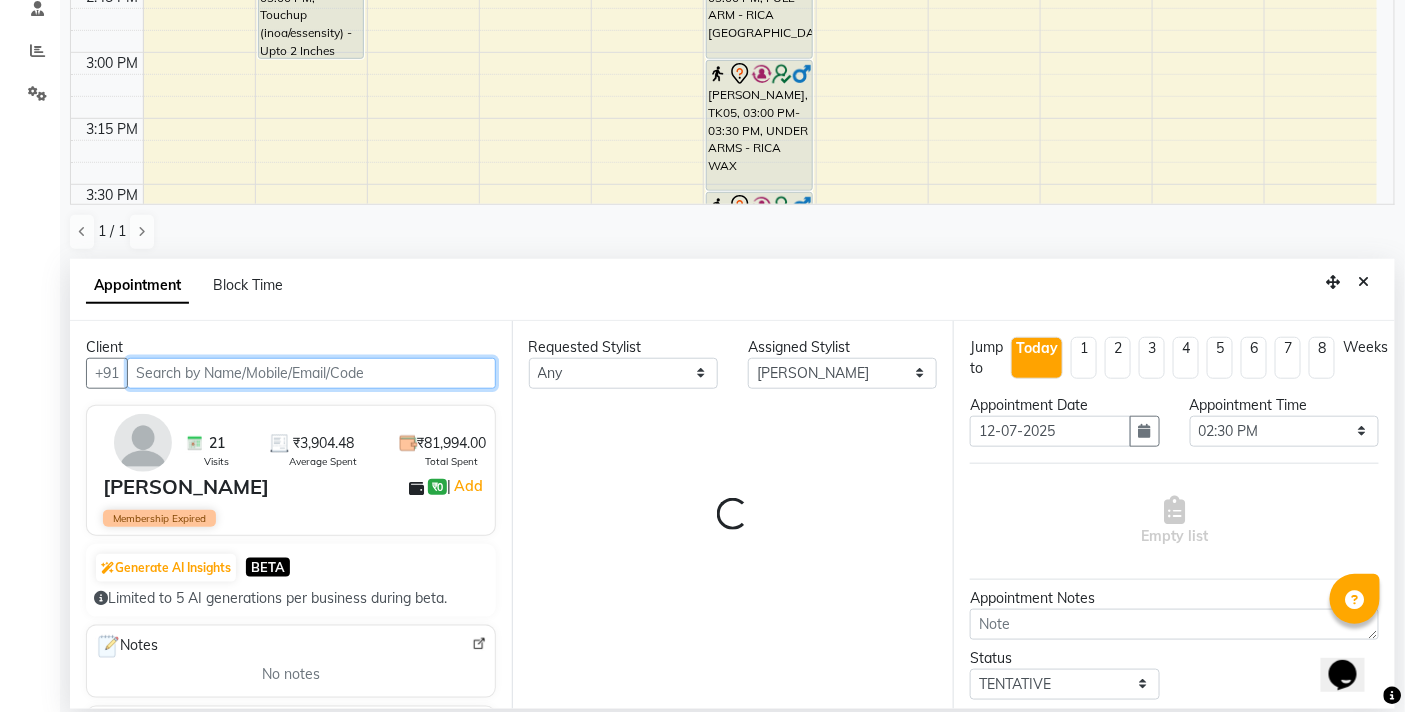 scroll, scrollTop: 1326, scrollLeft: 0, axis: vertical 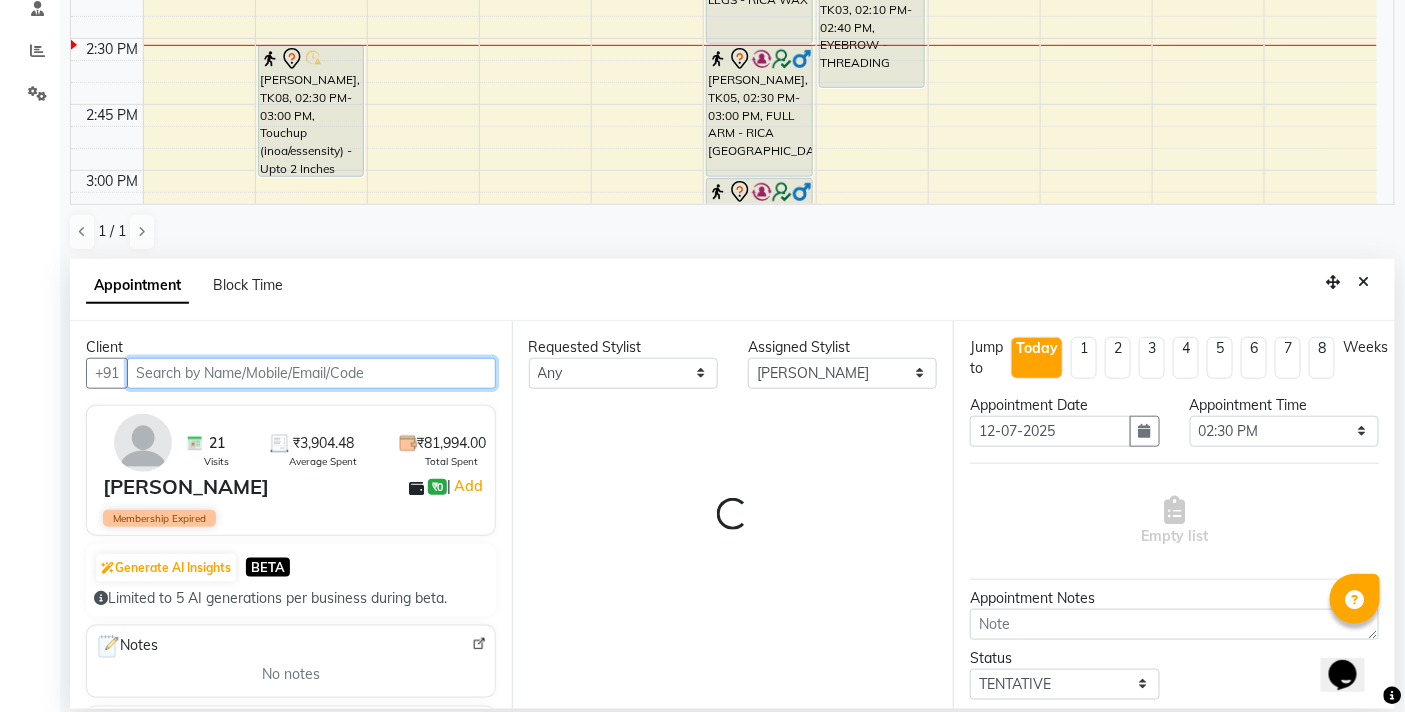 select on "3065" 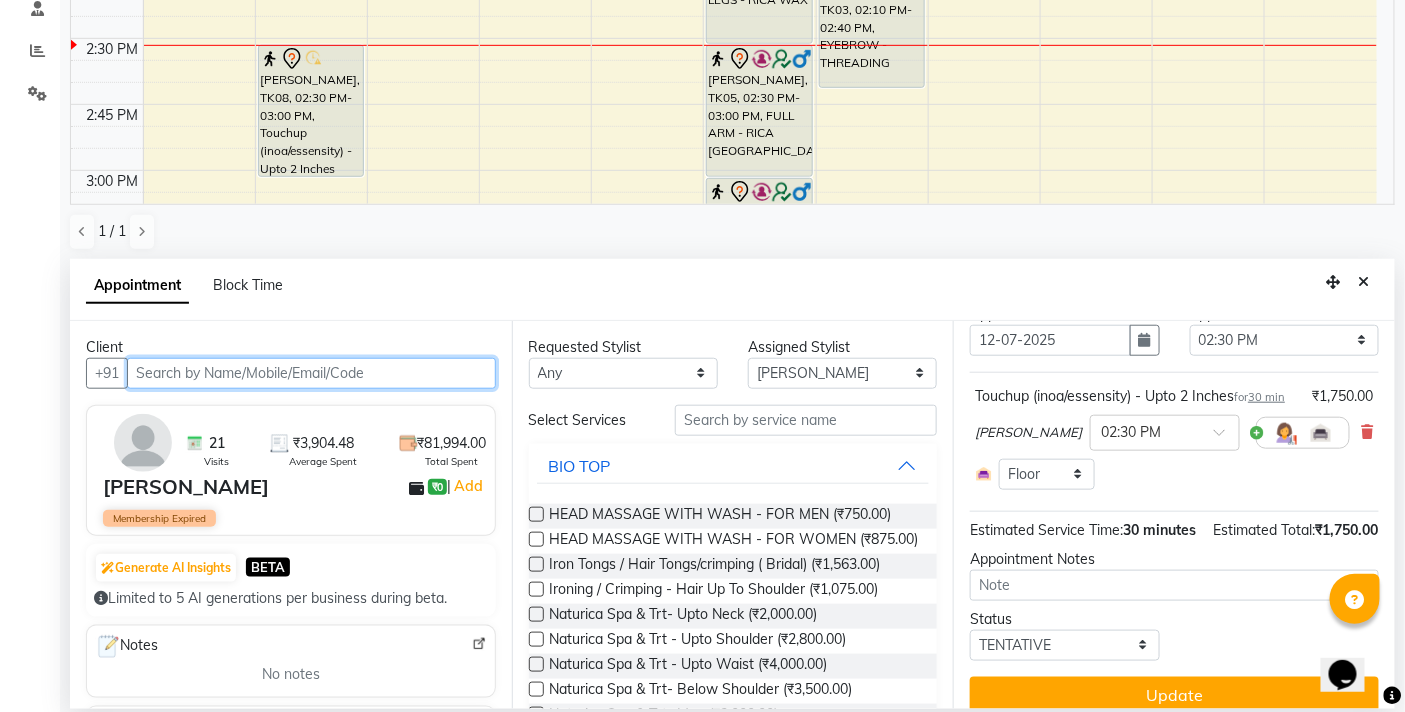 scroll, scrollTop: 42, scrollLeft: 0, axis: vertical 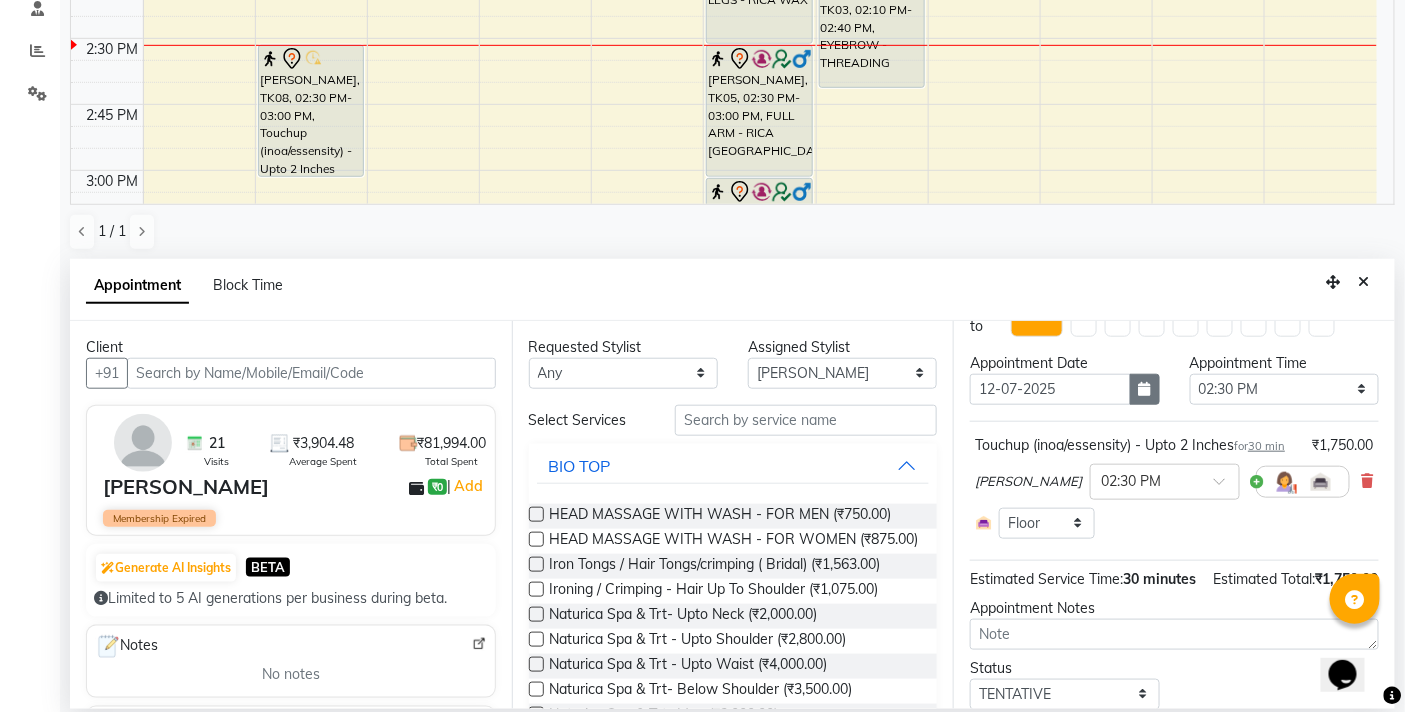 click at bounding box center (1145, 389) 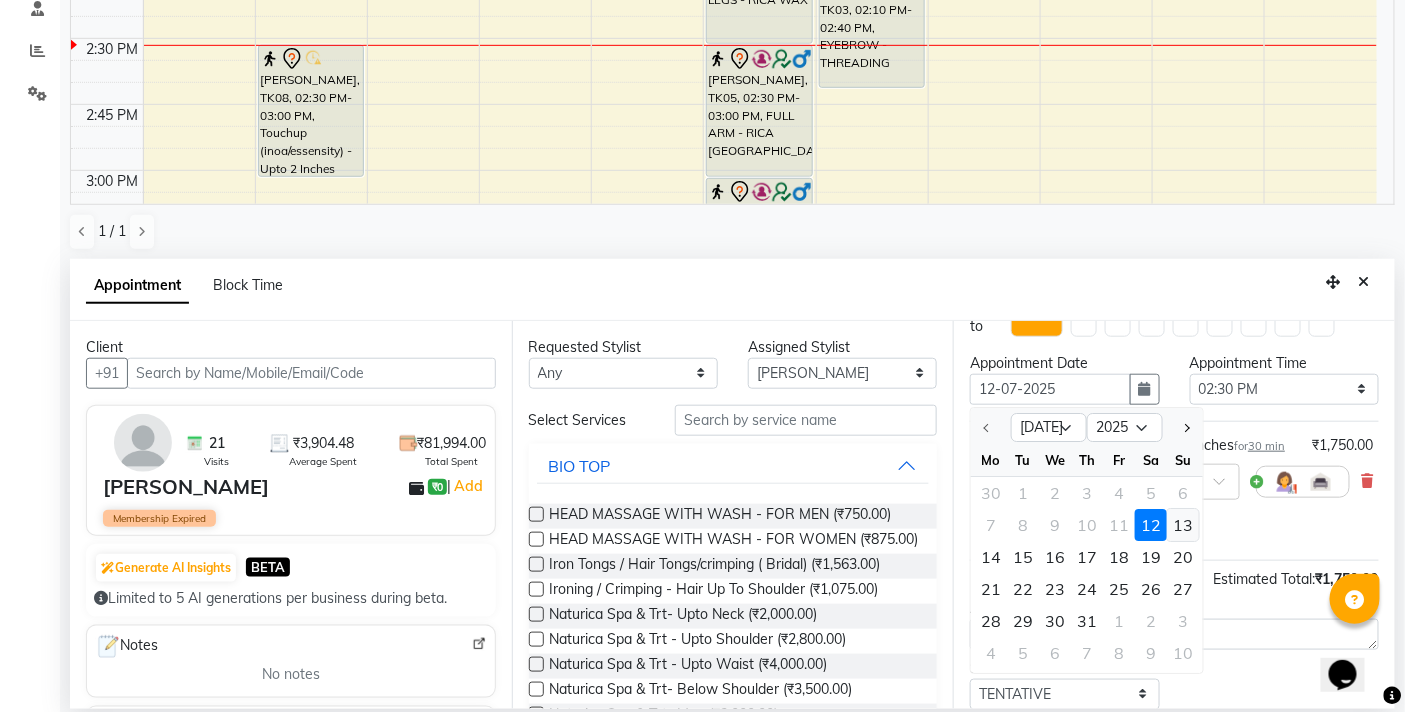 click on "13" at bounding box center (1183, 525) 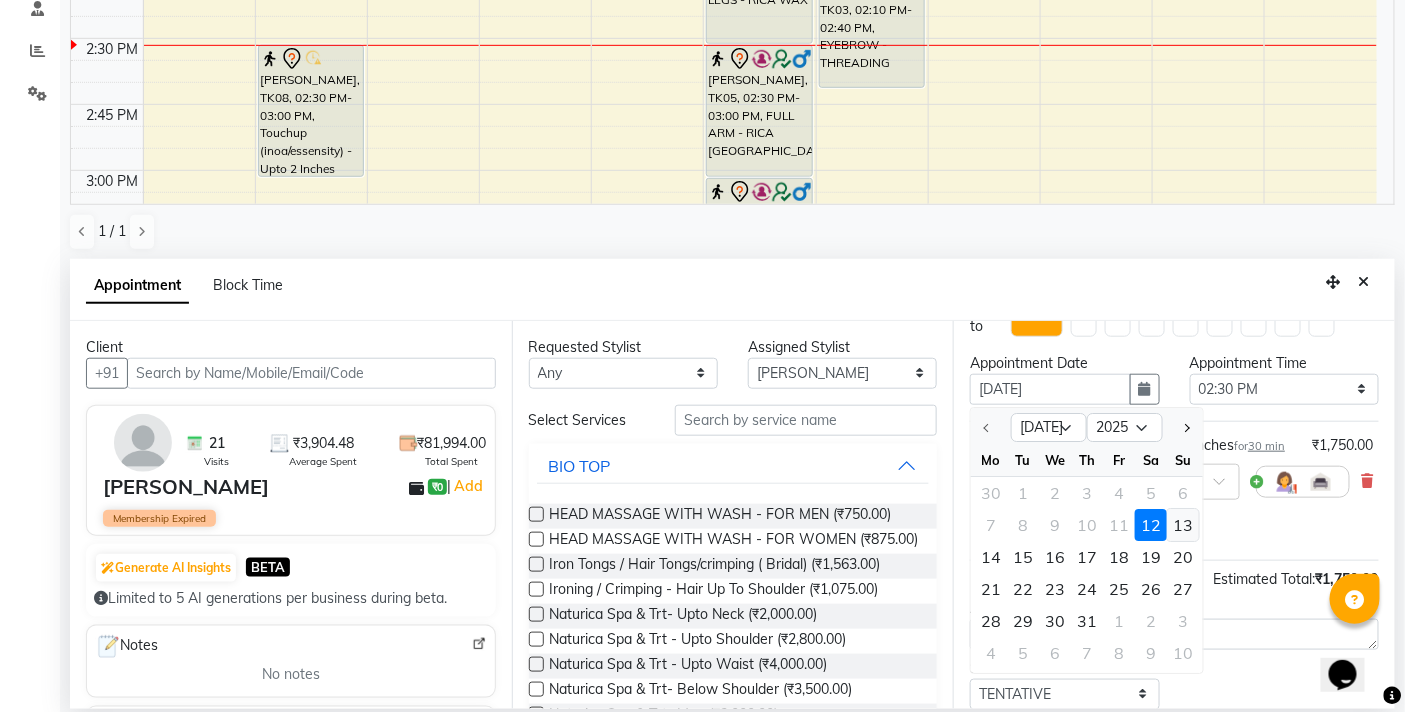 select on "870" 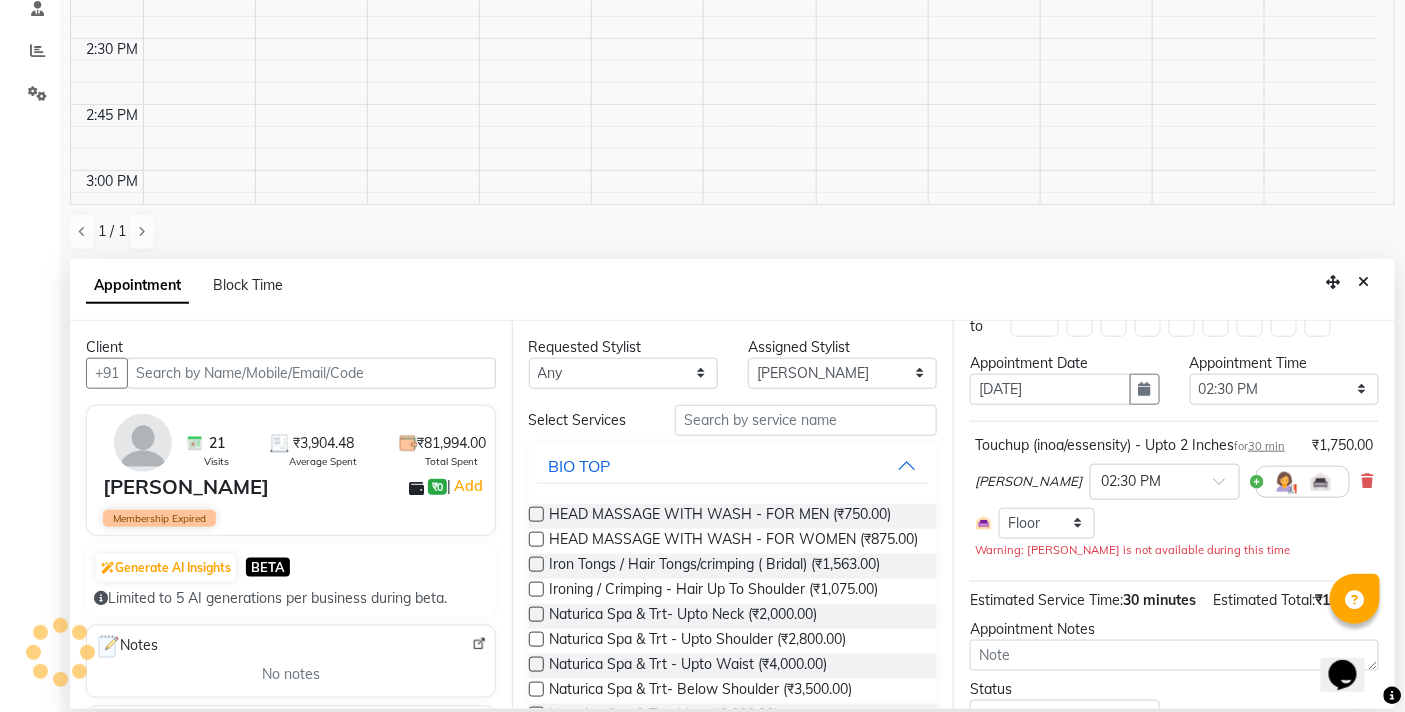 scroll, scrollTop: 1326, scrollLeft: 0, axis: vertical 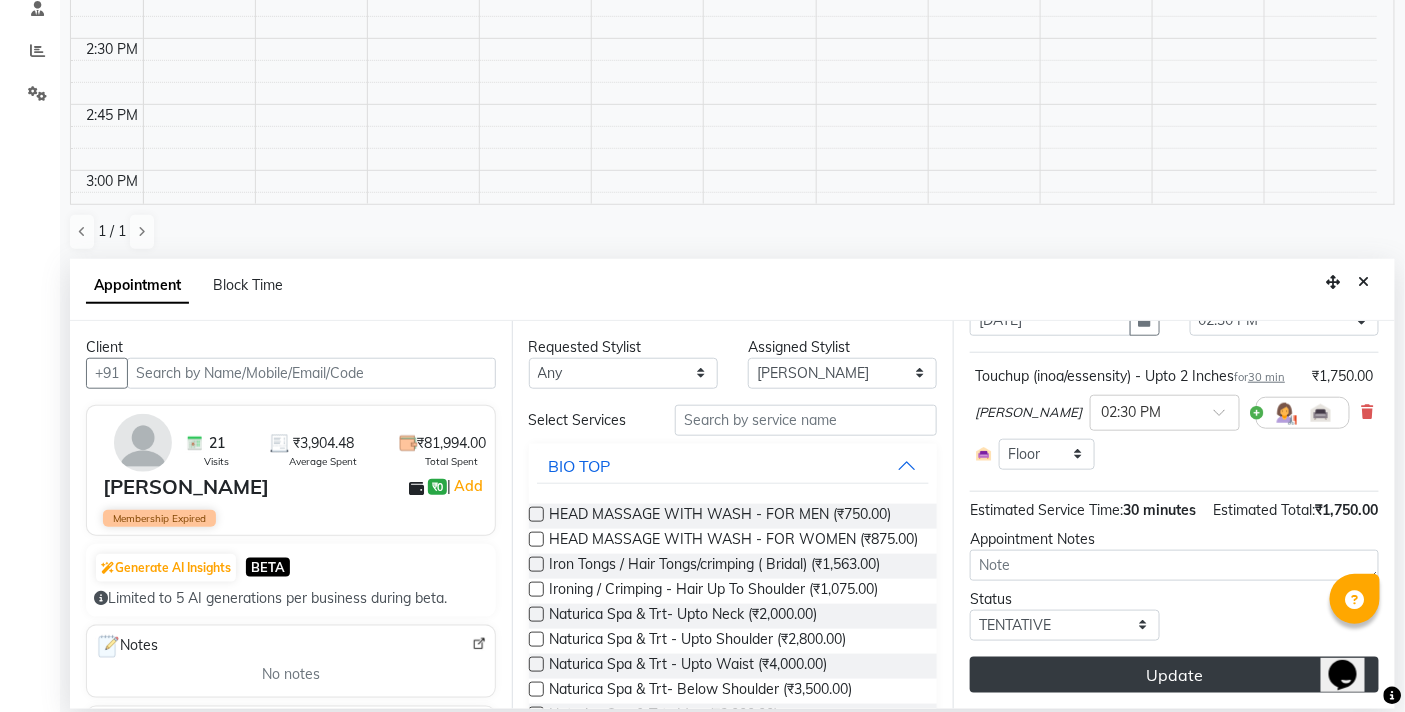 click on "Update" at bounding box center [1174, 675] 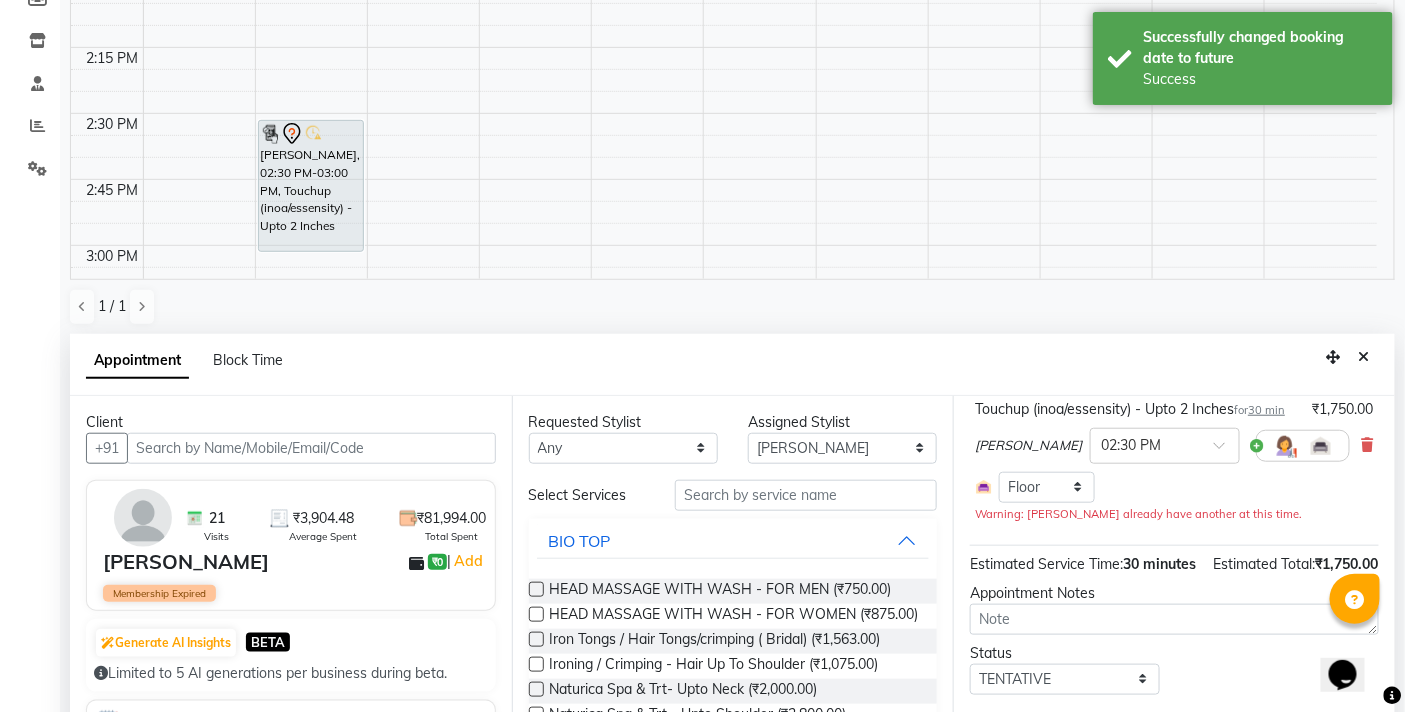 scroll, scrollTop: 392, scrollLeft: 0, axis: vertical 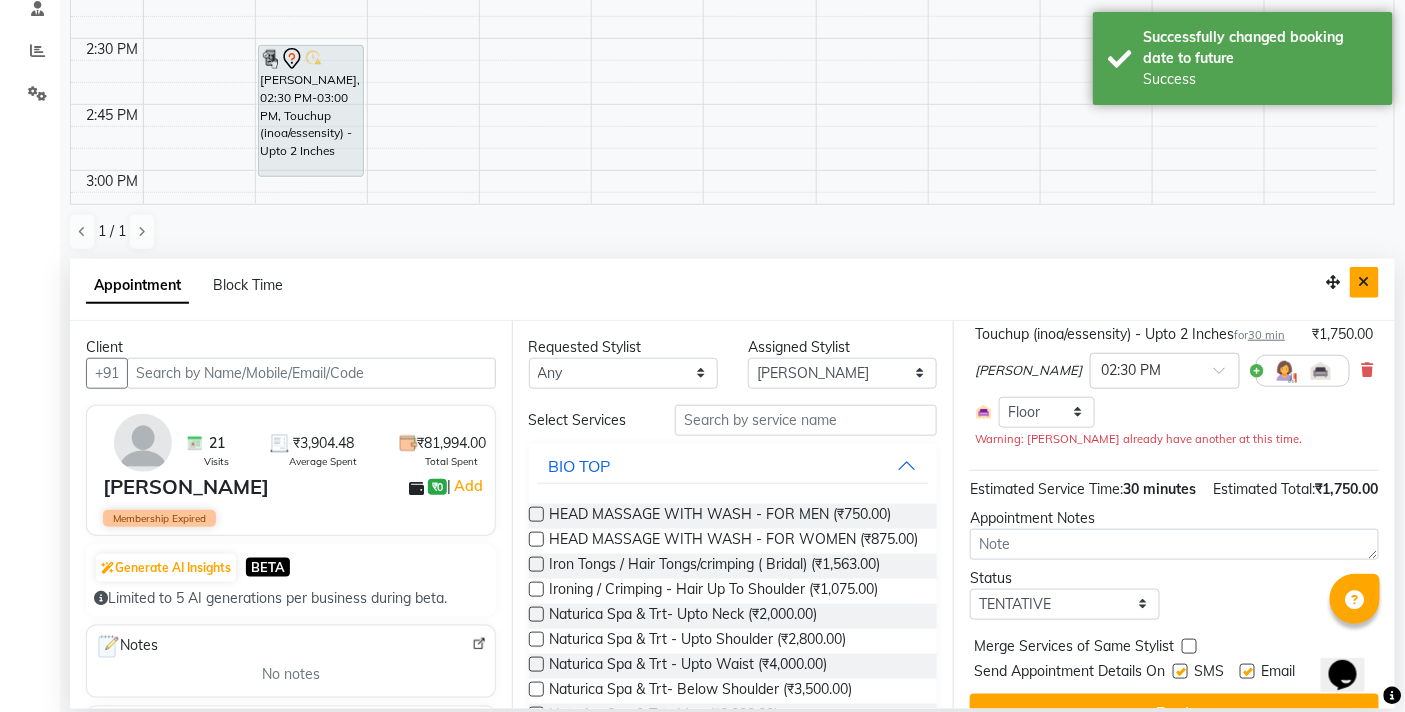 click at bounding box center (1364, 282) 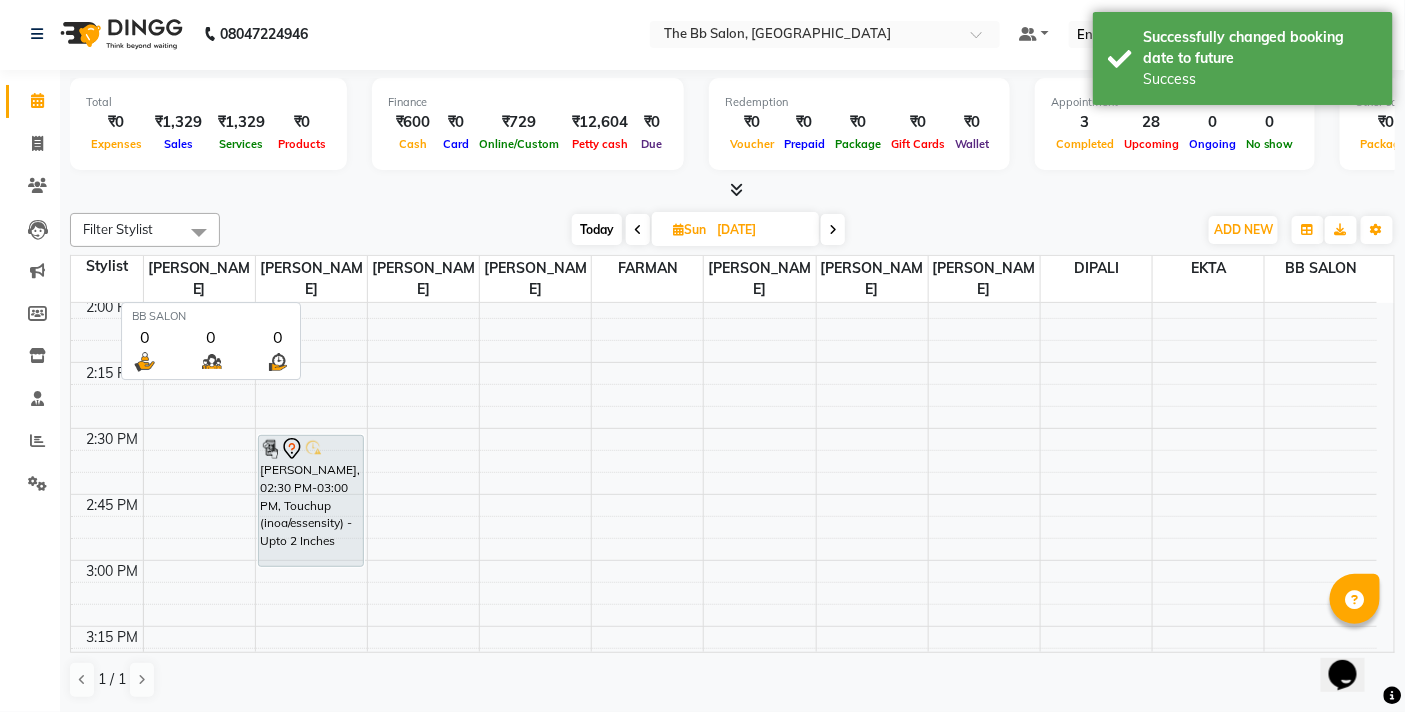 scroll, scrollTop: 1, scrollLeft: 0, axis: vertical 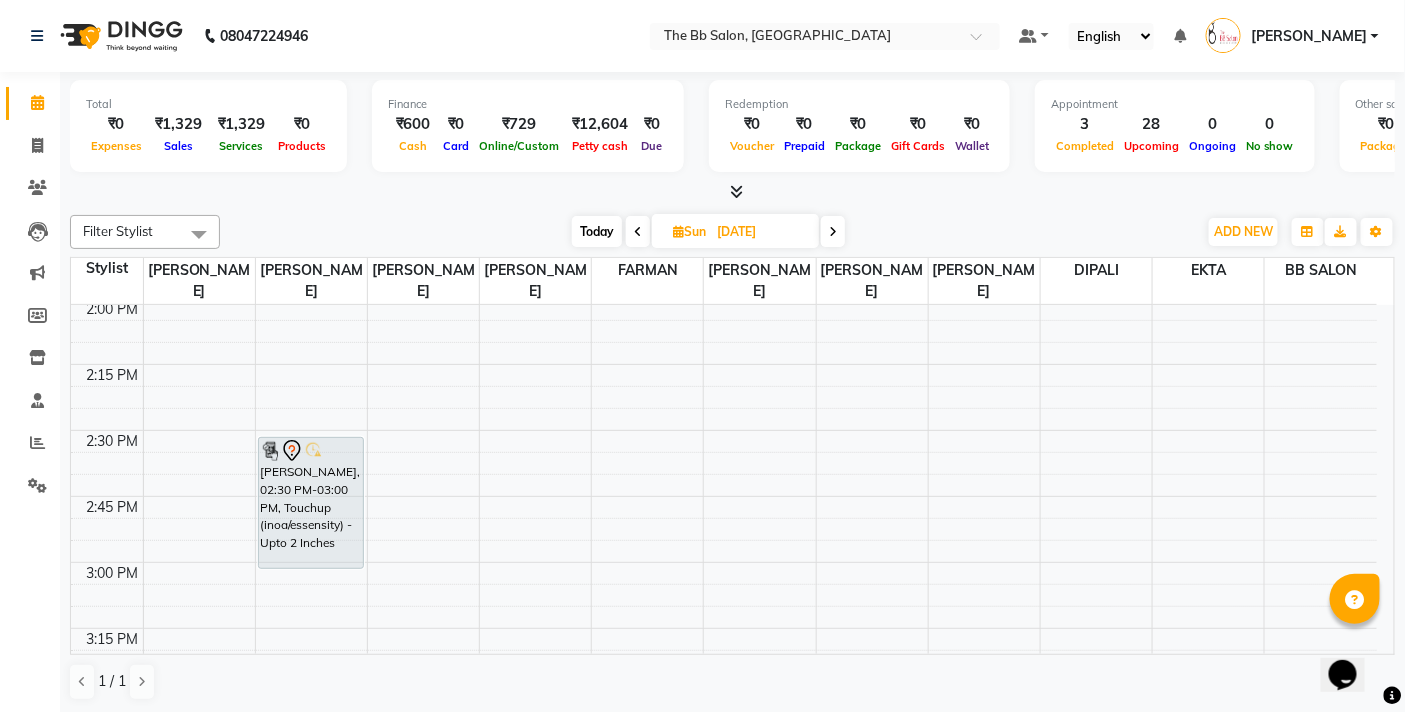 click on "Today" at bounding box center [597, 231] 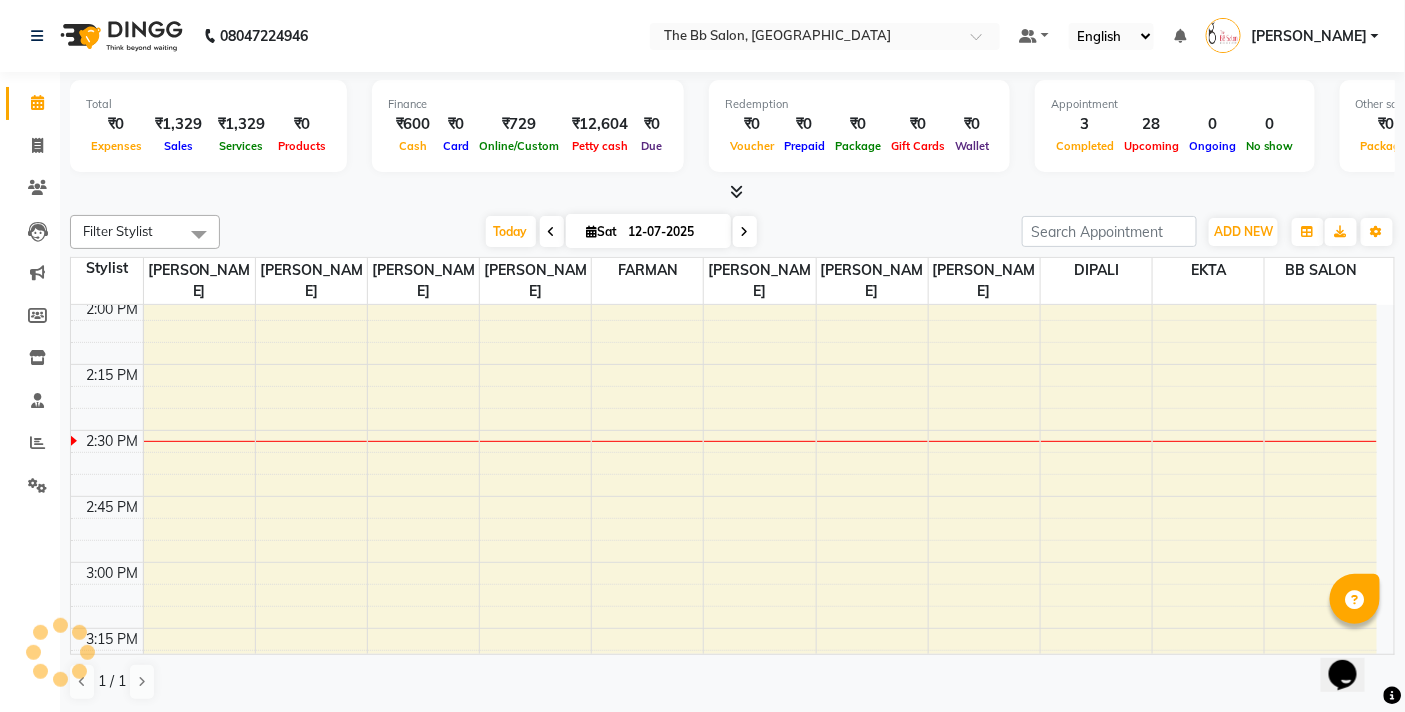 scroll, scrollTop: 1326, scrollLeft: 0, axis: vertical 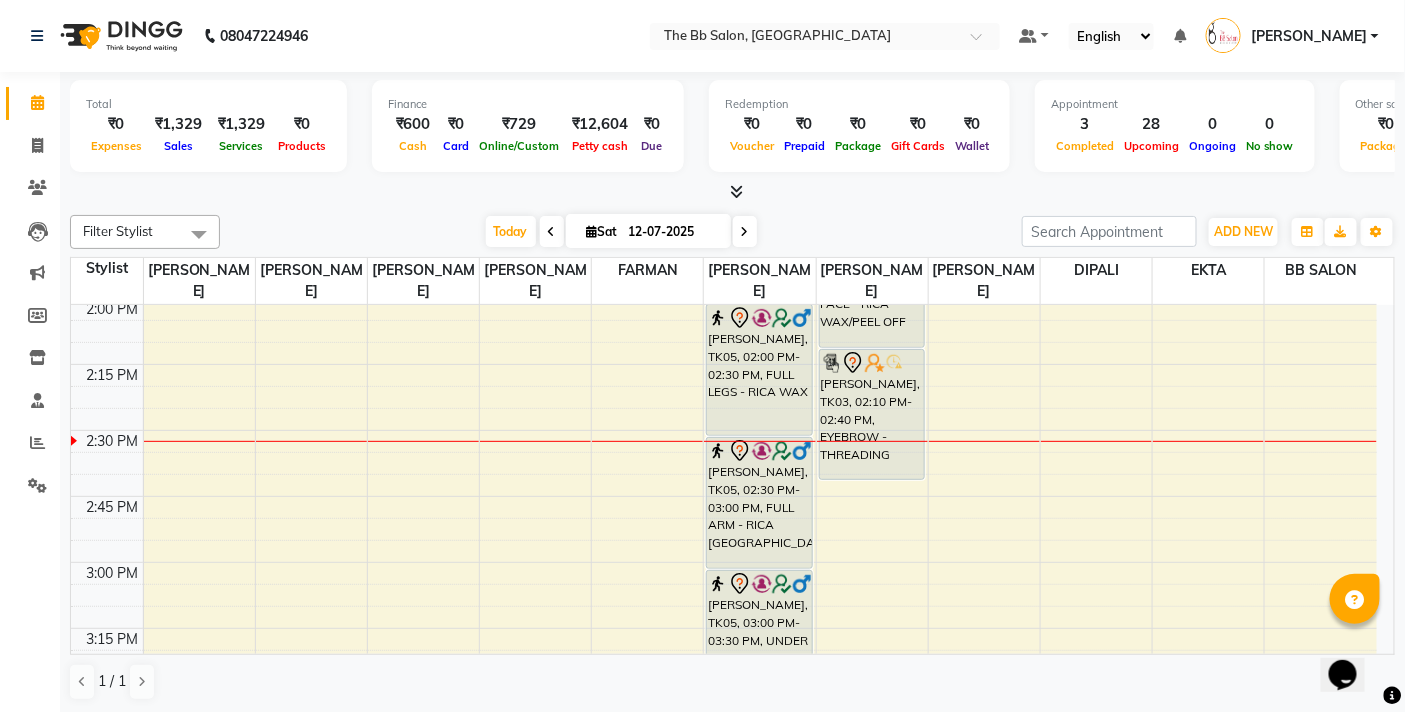 click at bounding box center [732, 192] 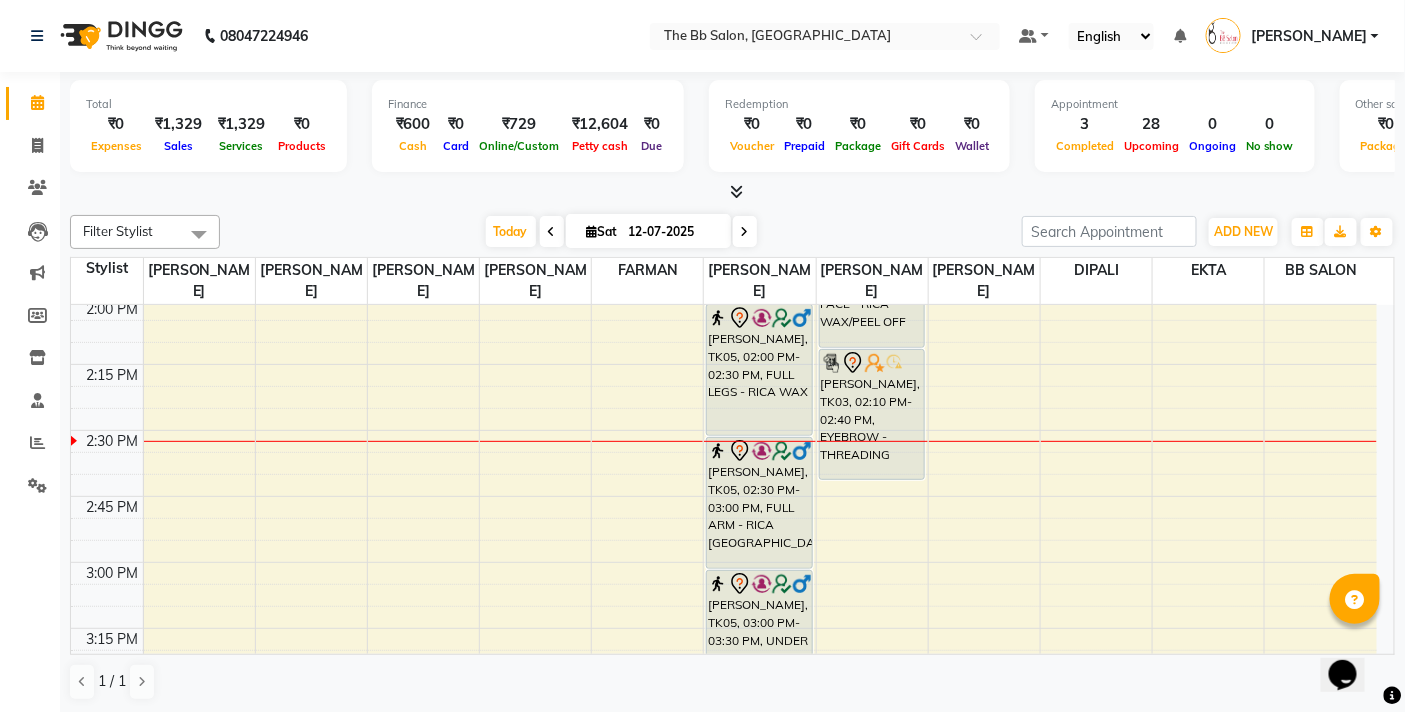 click on "08047224946 Select Location × The Bb Salon, Kharghar Default Panel My Panel English ENGLISH Español العربية मराठी हिंदी ગુજરાતી தமிழ் 中文 Notifications nothing to show Ujjwal Bisht Manage Profile Change Password Sign out  Version:3.15.4" 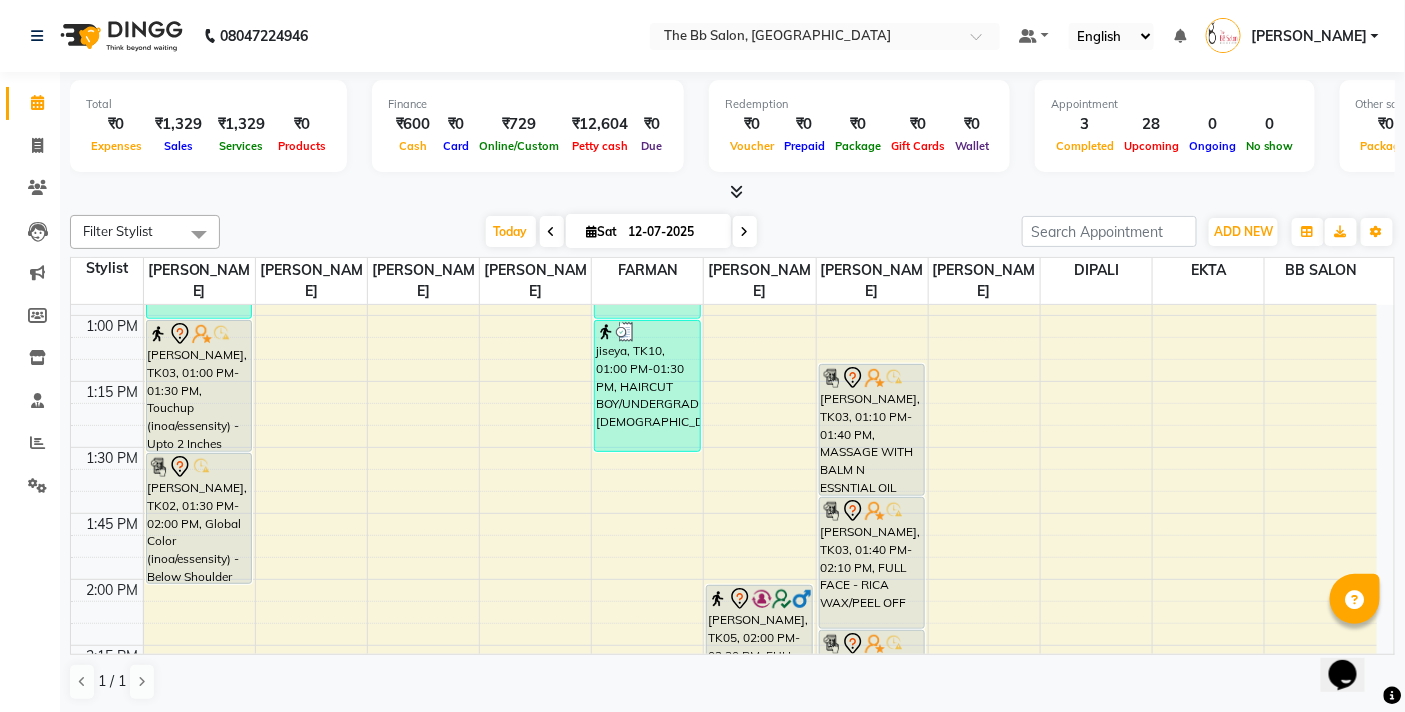 scroll, scrollTop: 993, scrollLeft: 0, axis: vertical 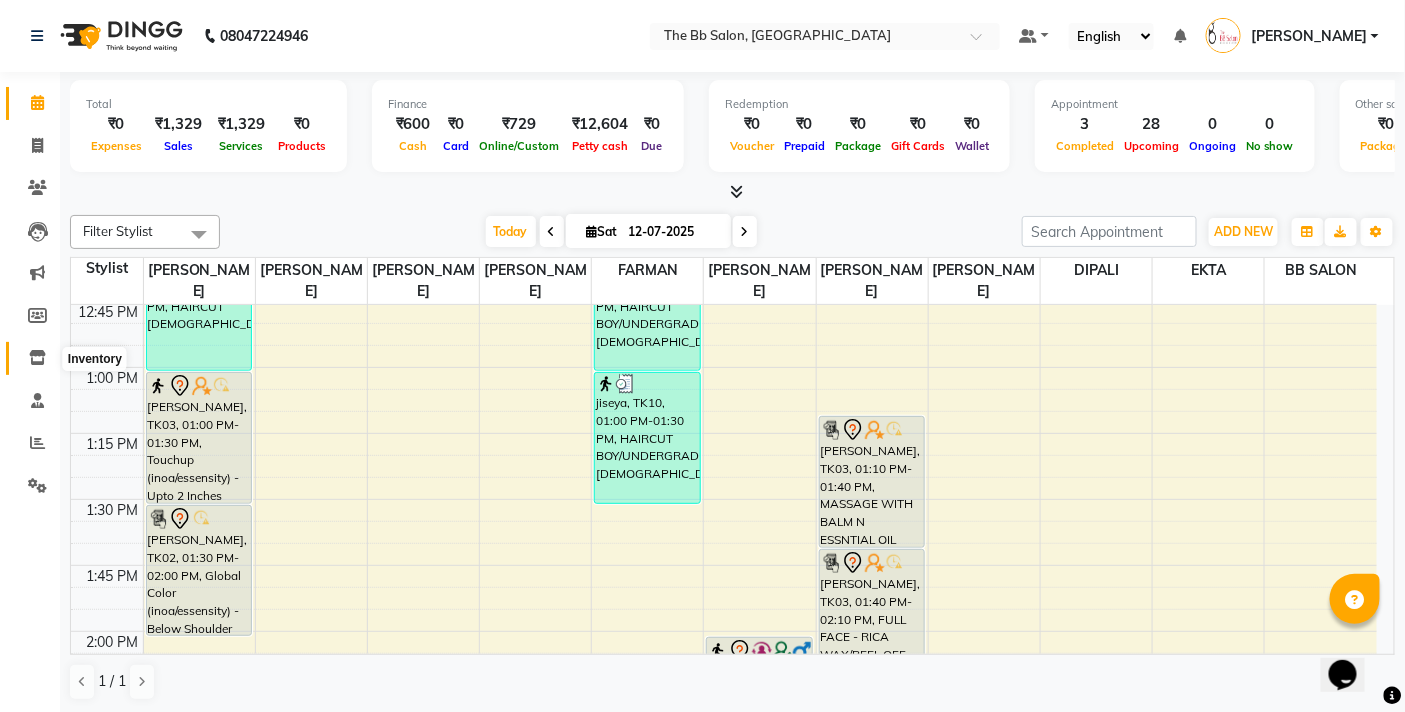 click 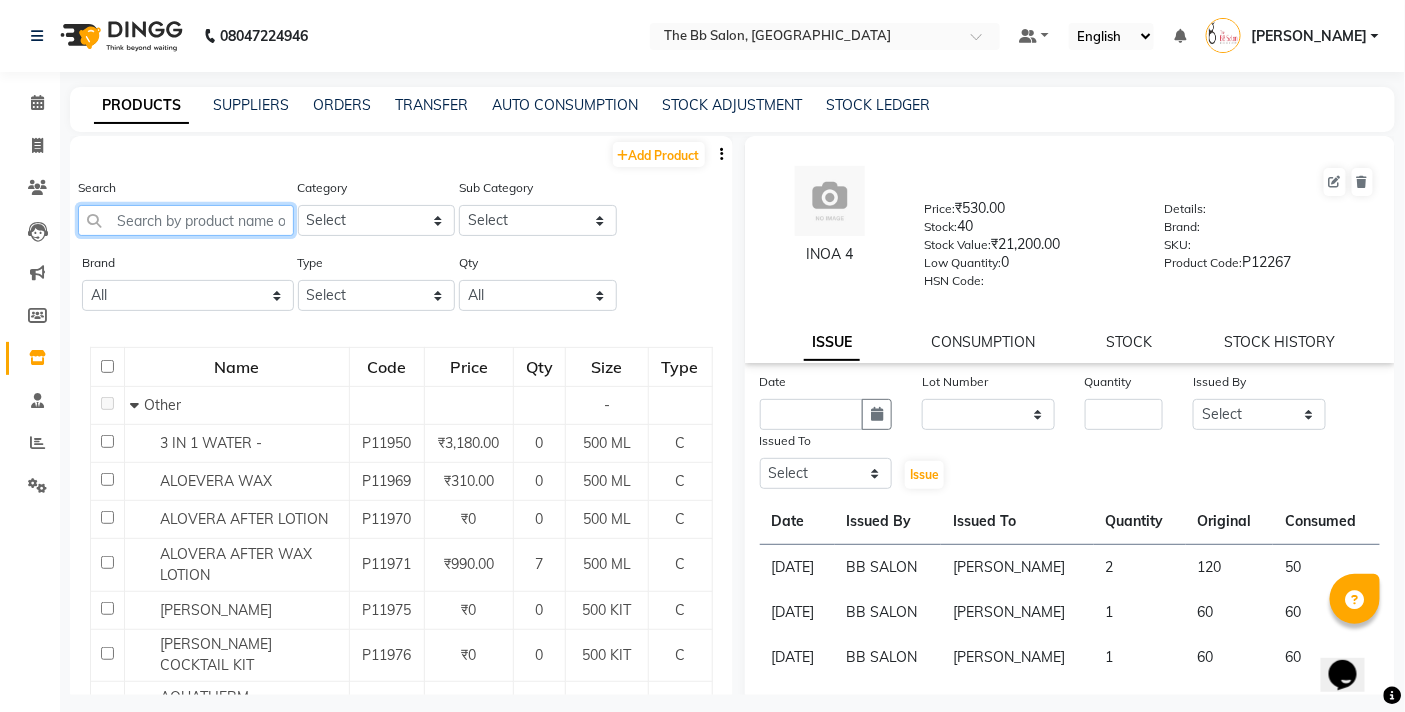 click 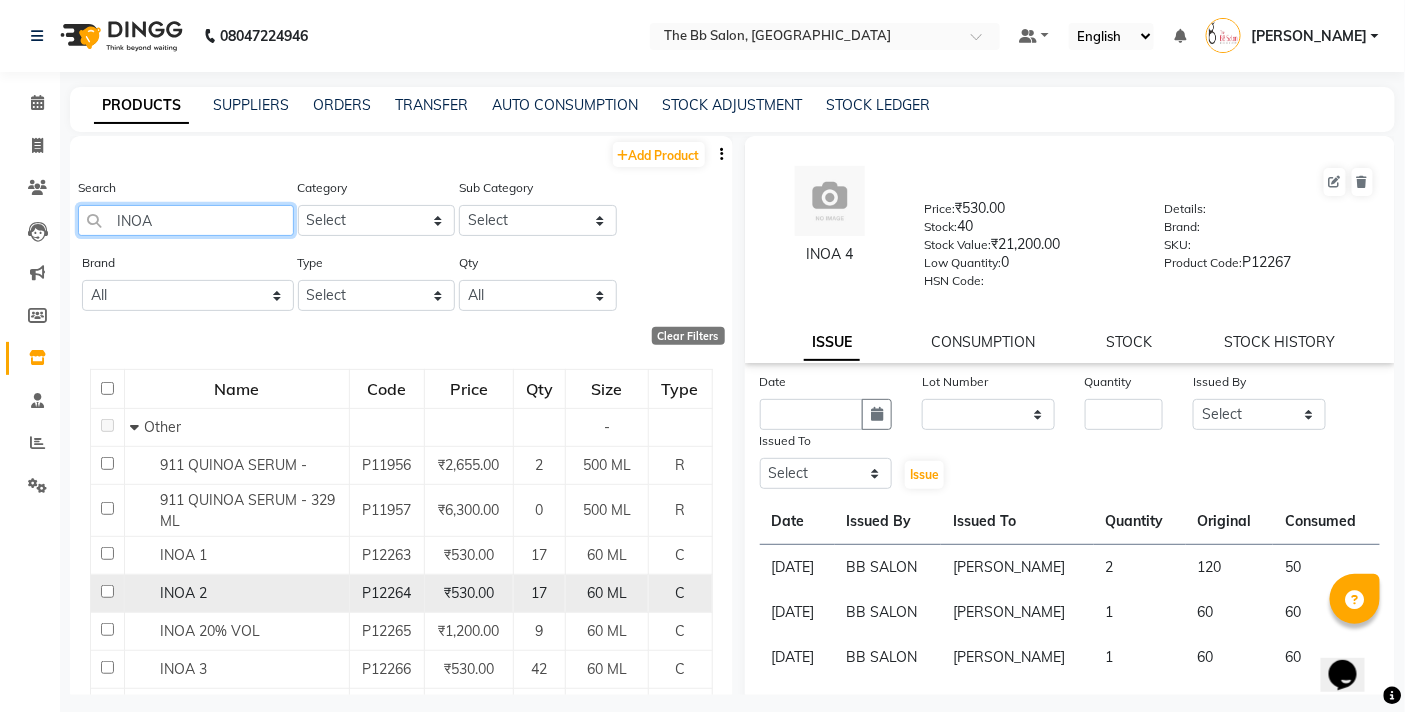 type on "INOA" 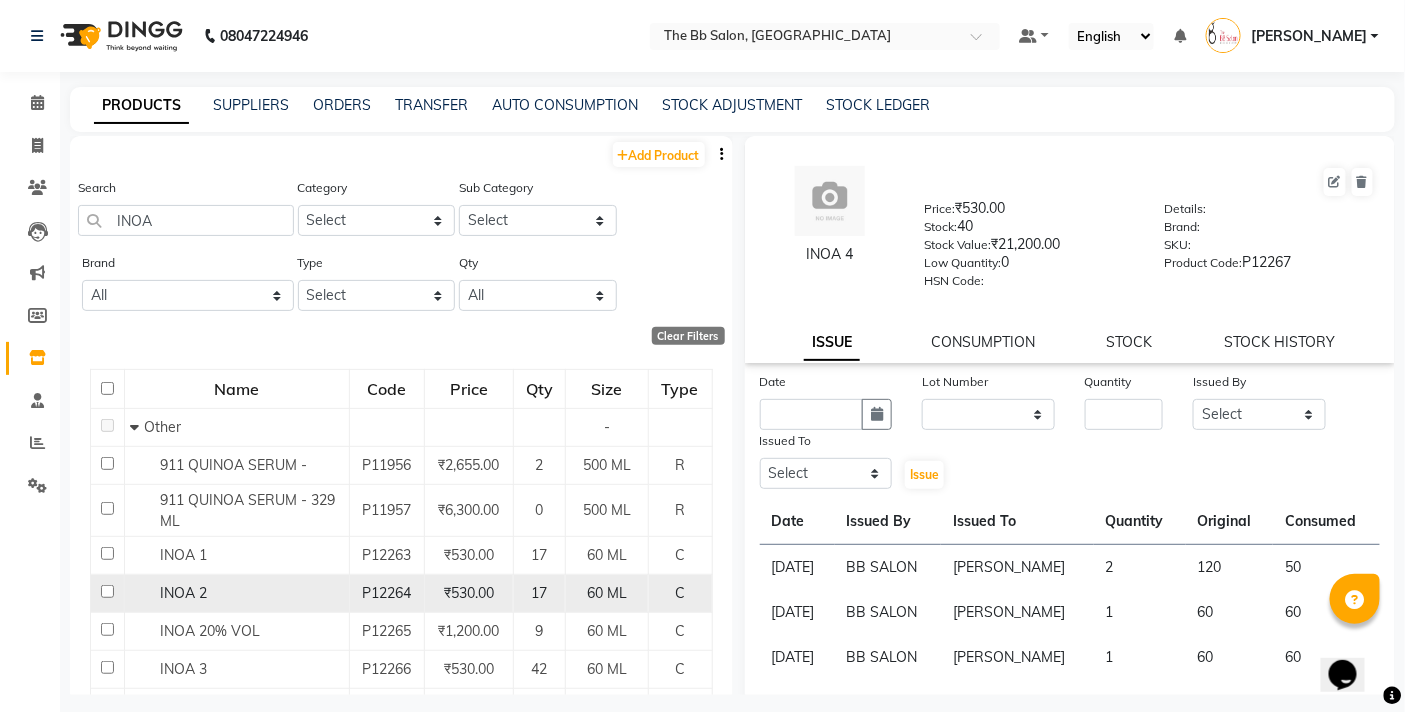 click 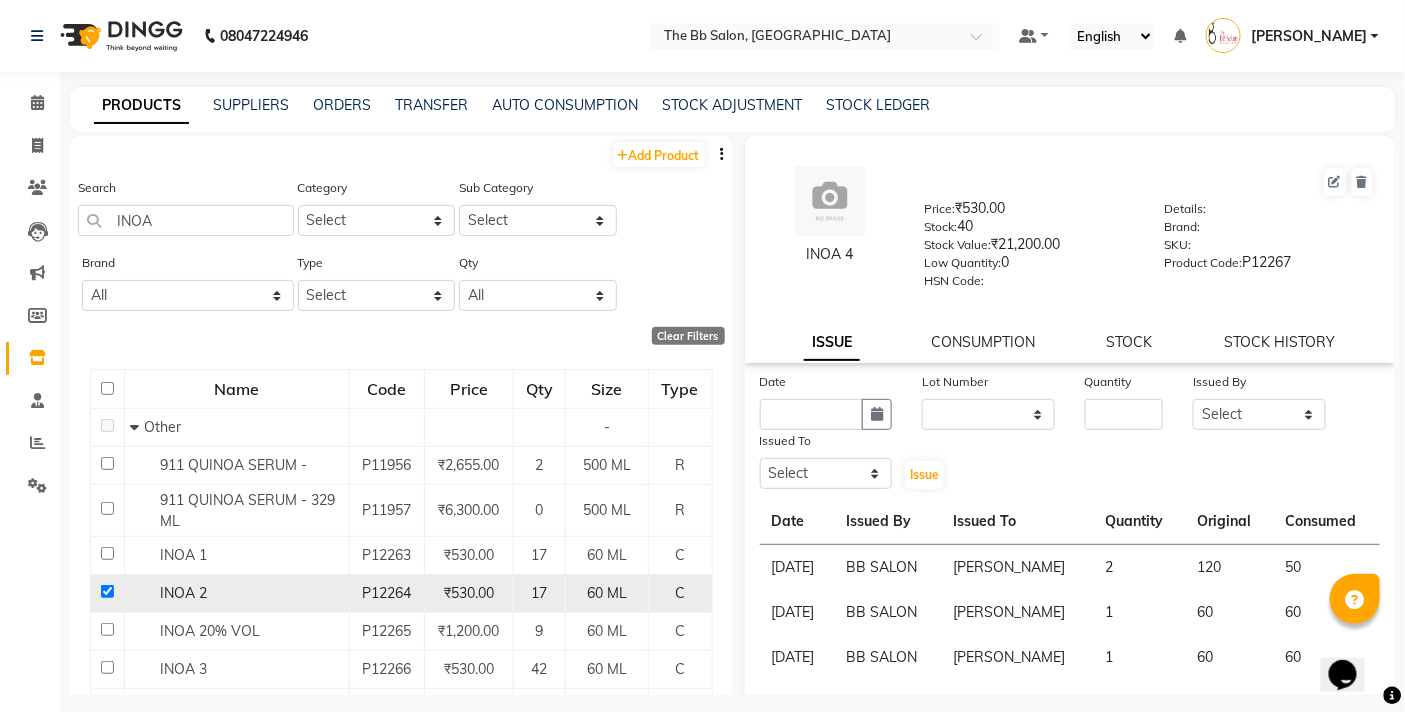 checkbox on "true" 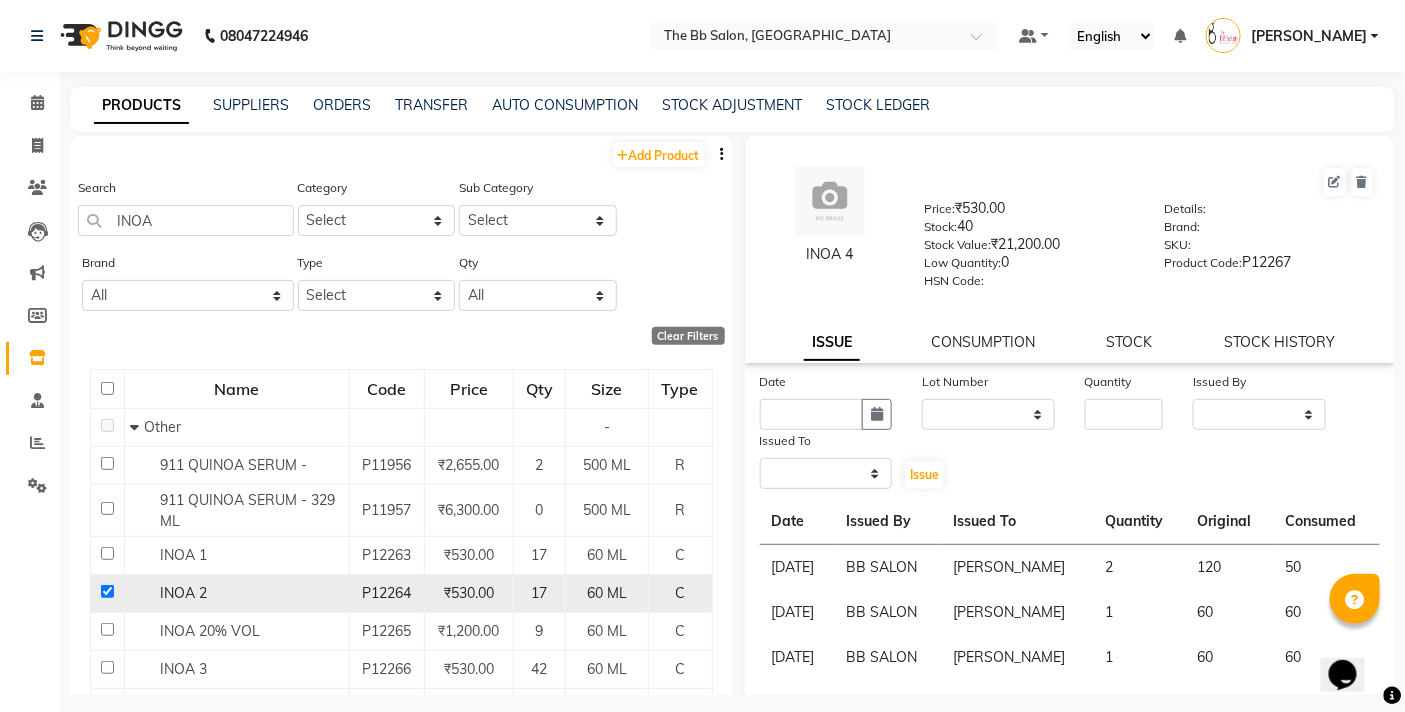 select 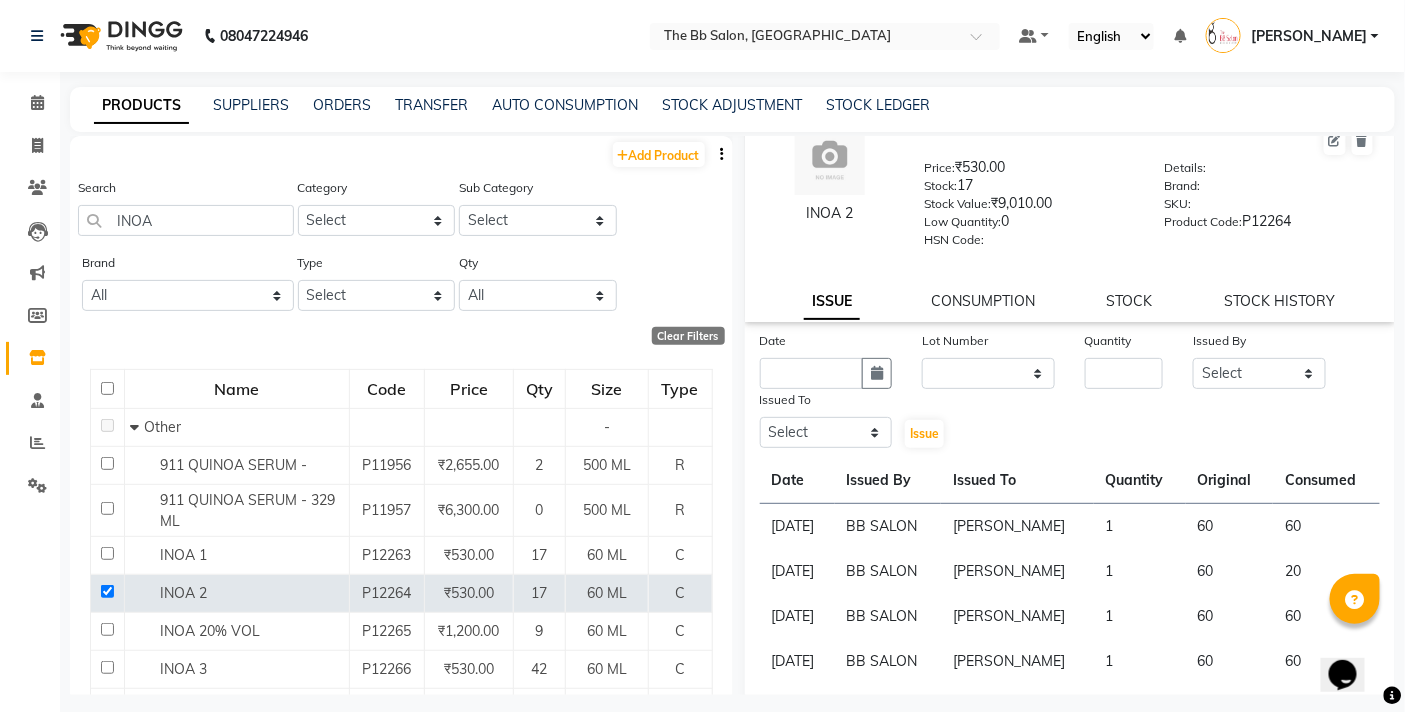 scroll, scrollTop: 76, scrollLeft: 0, axis: vertical 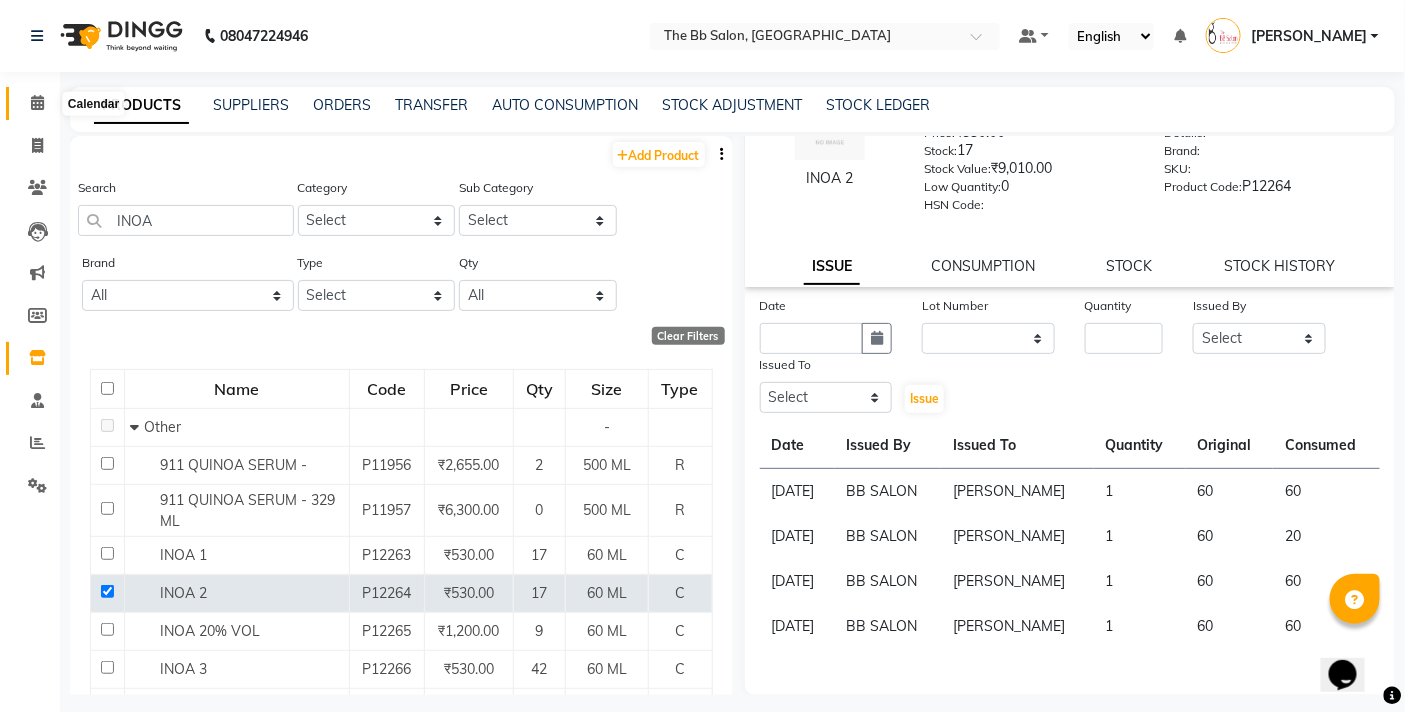 click 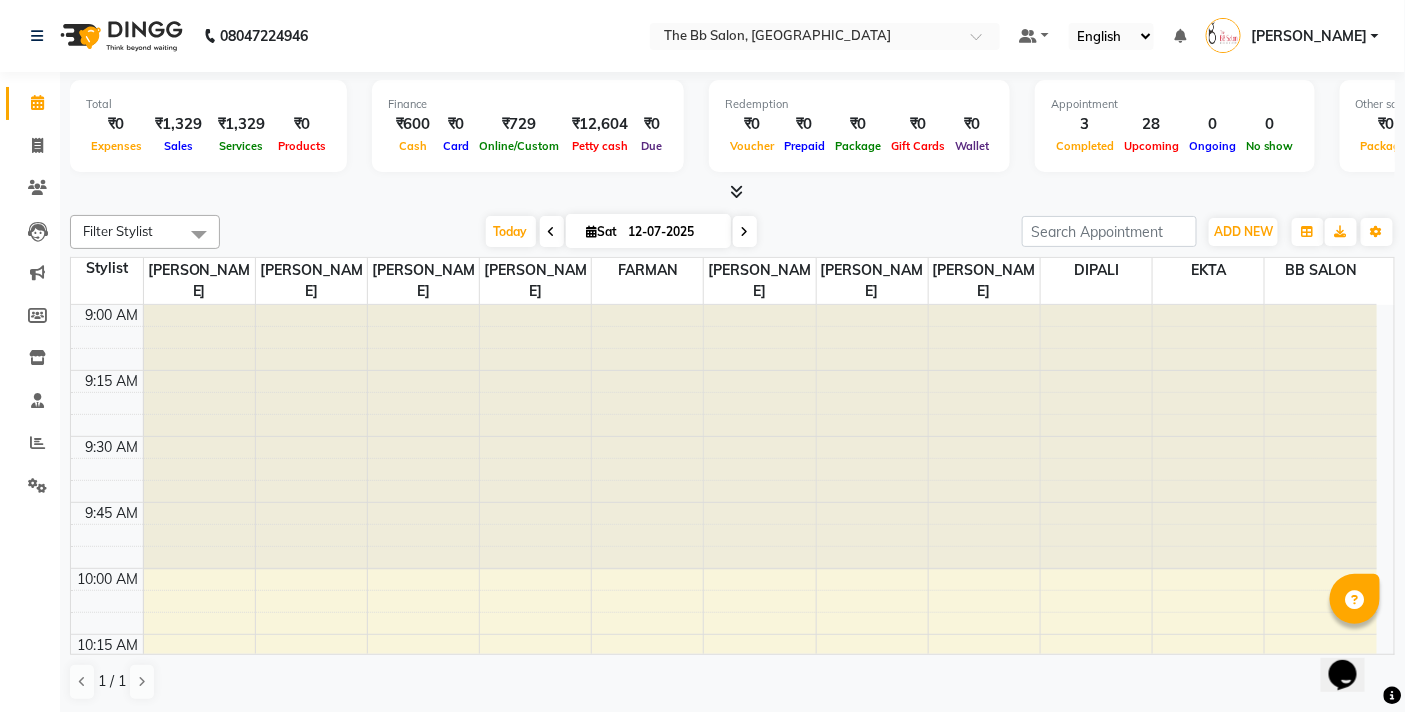 click on "08047224946 Select Location × The Bb Salon, Kharghar Default Panel My Panel English ENGLISH Español العربية मराठी हिंदी ગુજરાતી தமிழ் 中文 Notifications nothing to show Ujjwal Bisht Manage Profile Change Password Sign out  Version:3.15.4" 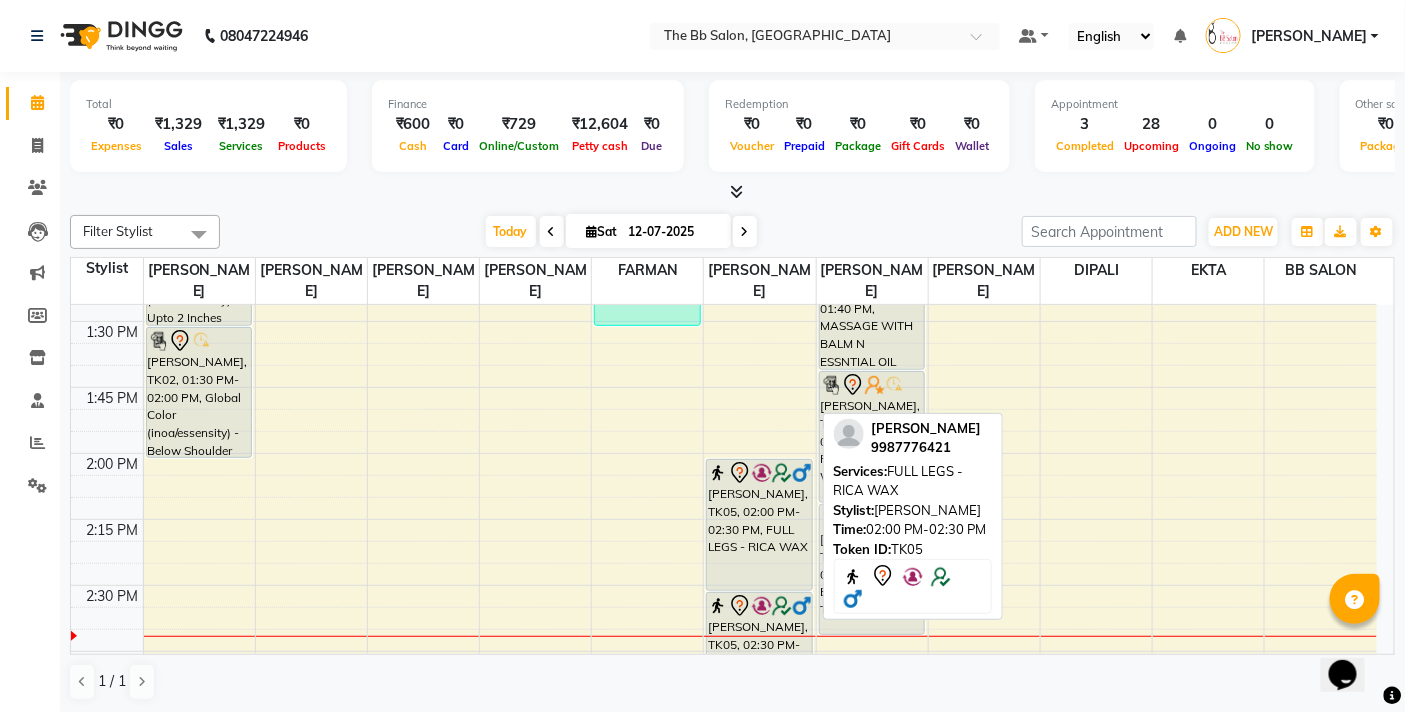 scroll, scrollTop: 1222, scrollLeft: 0, axis: vertical 